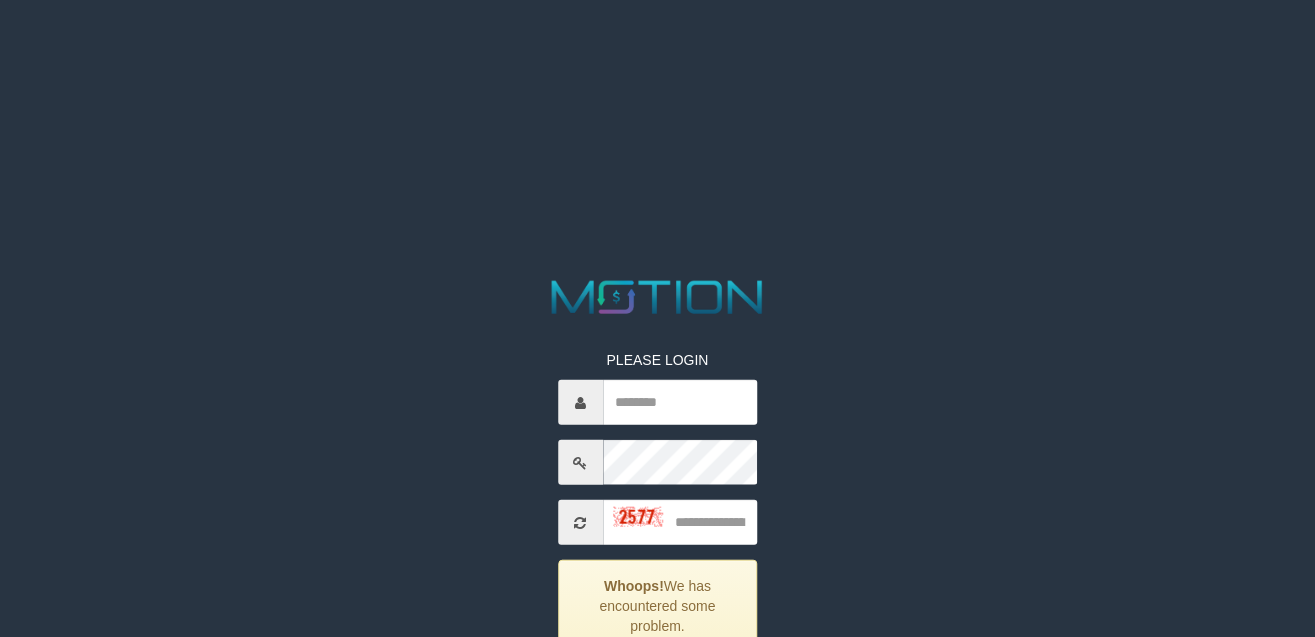 scroll, scrollTop: 0, scrollLeft: 0, axis: both 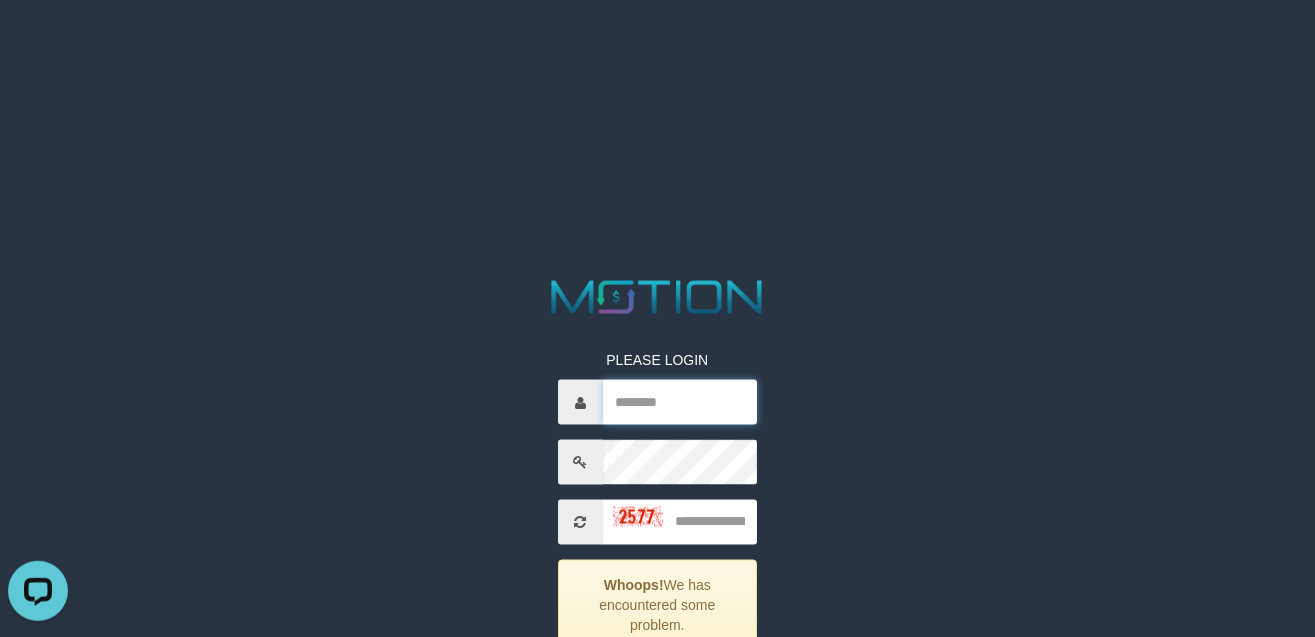 type on "*********" 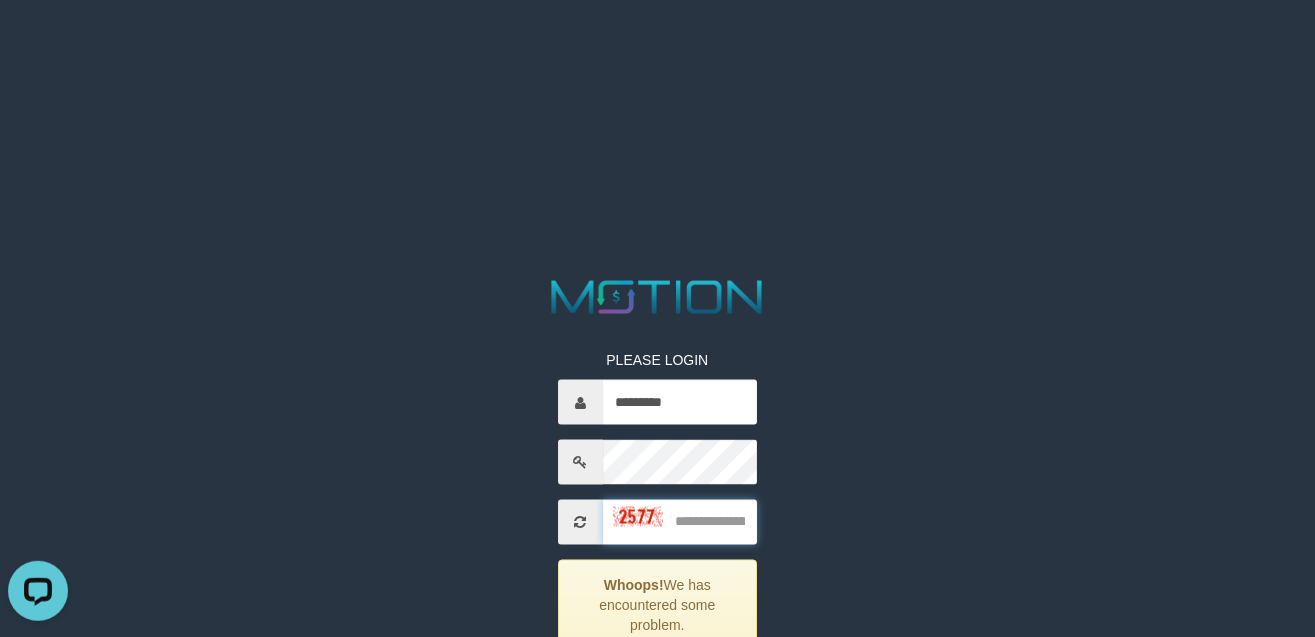 click at bounding box center (680, 522) 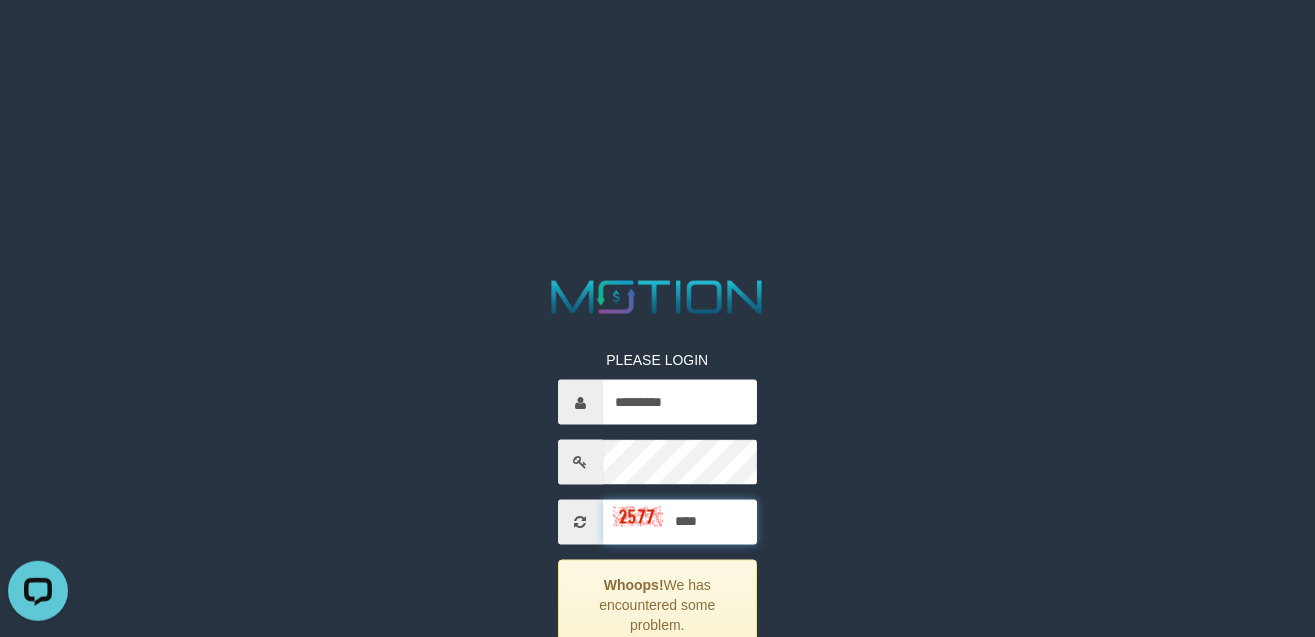 type on "****" 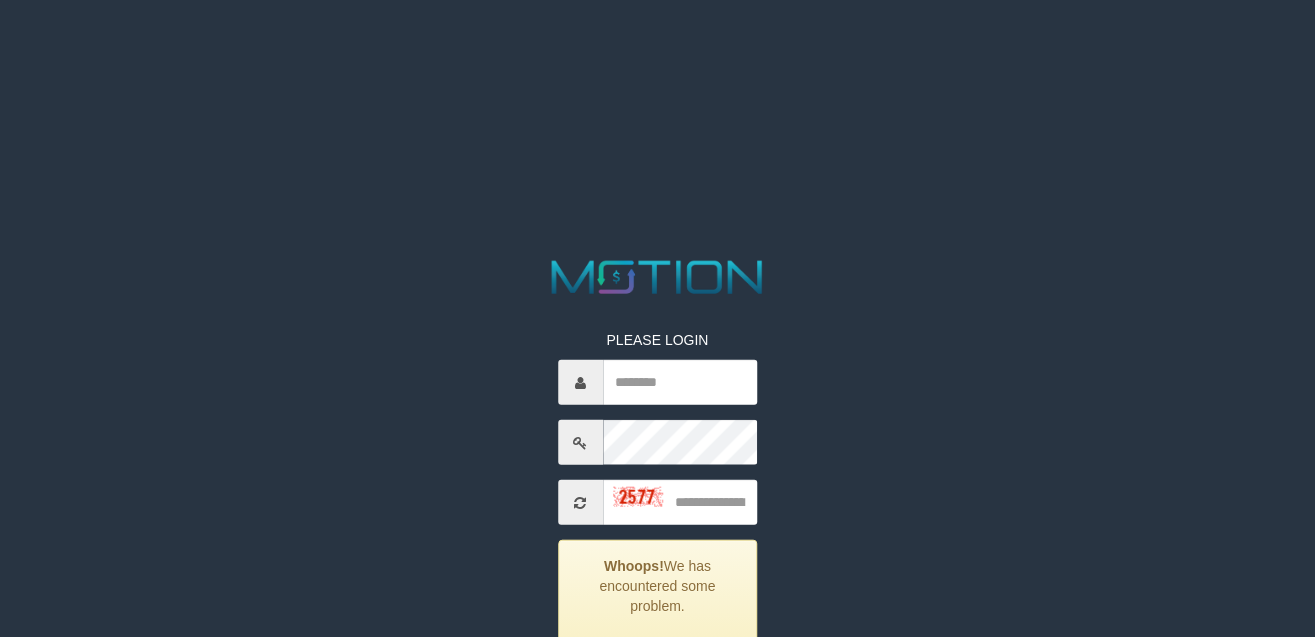 scroll, scrollTop: 0, scrollLeft: 0, axis: both 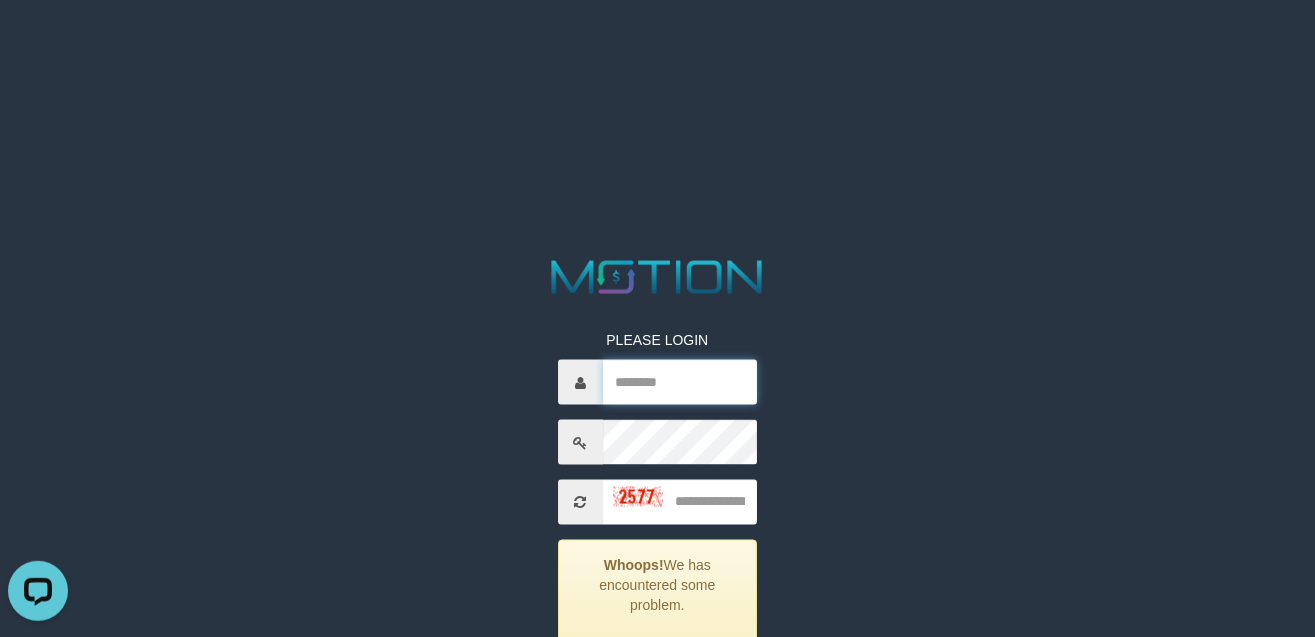 type on "*********" 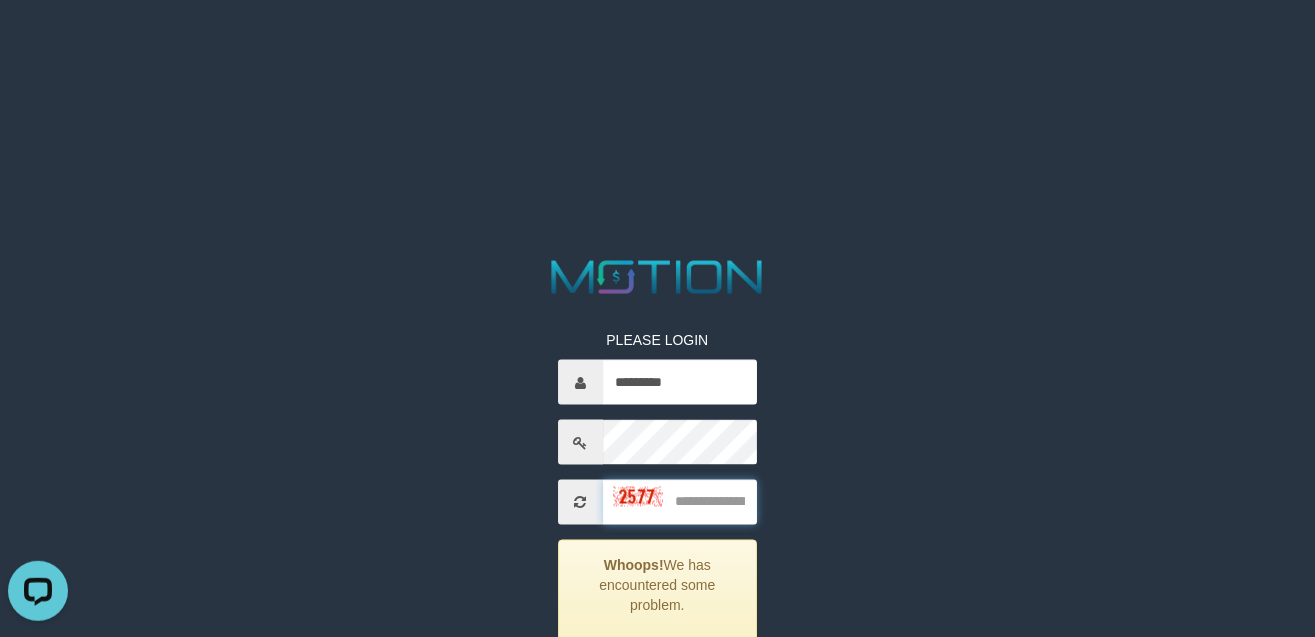 click at bounding box center (680, 502) 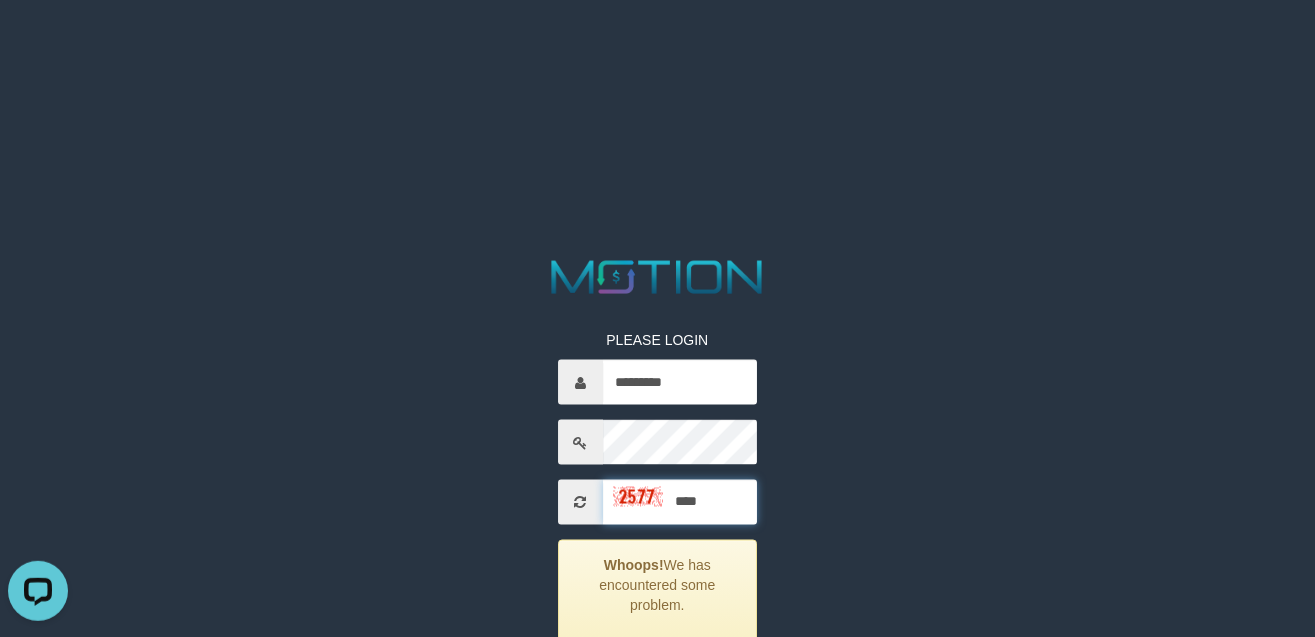 type on "****" 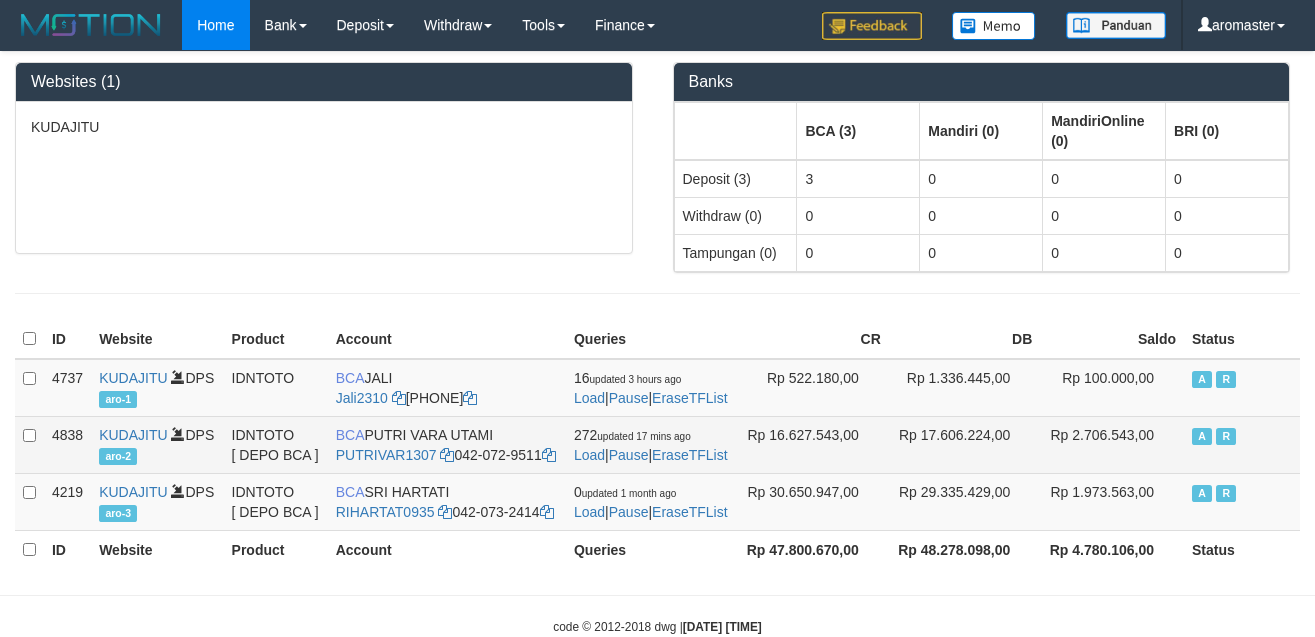 scroll, scrollTop: 0, scrollLeft: 0, axis: both 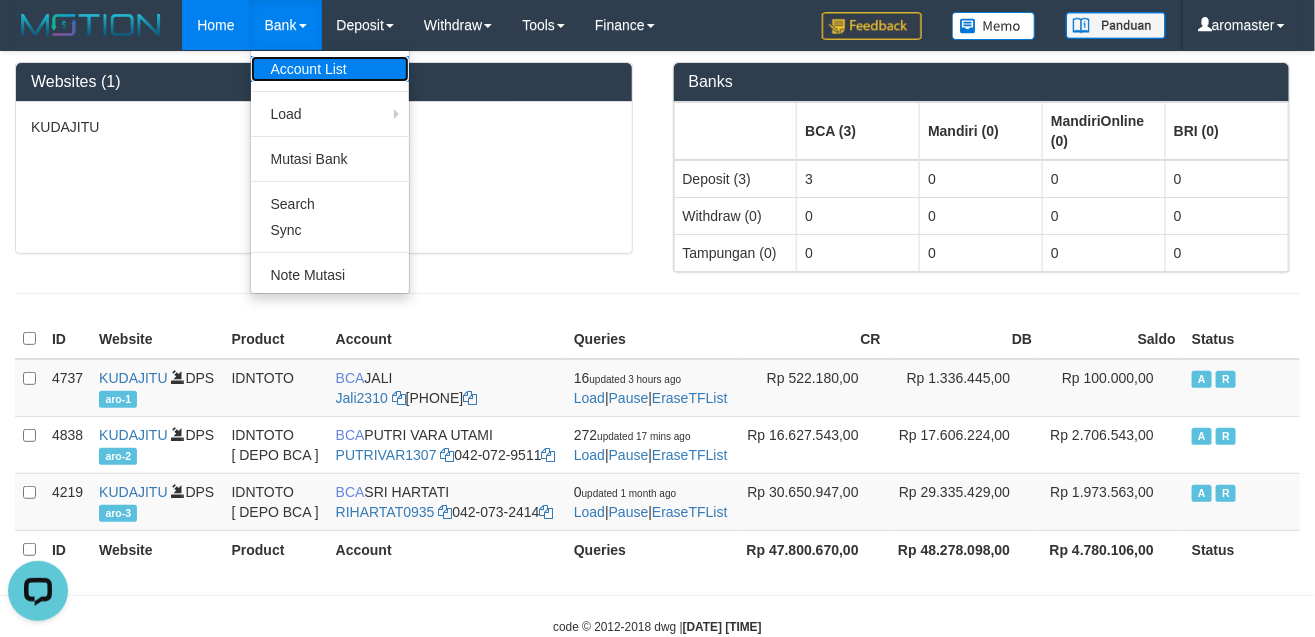click on "Account List" at bounding box center (330, 69) 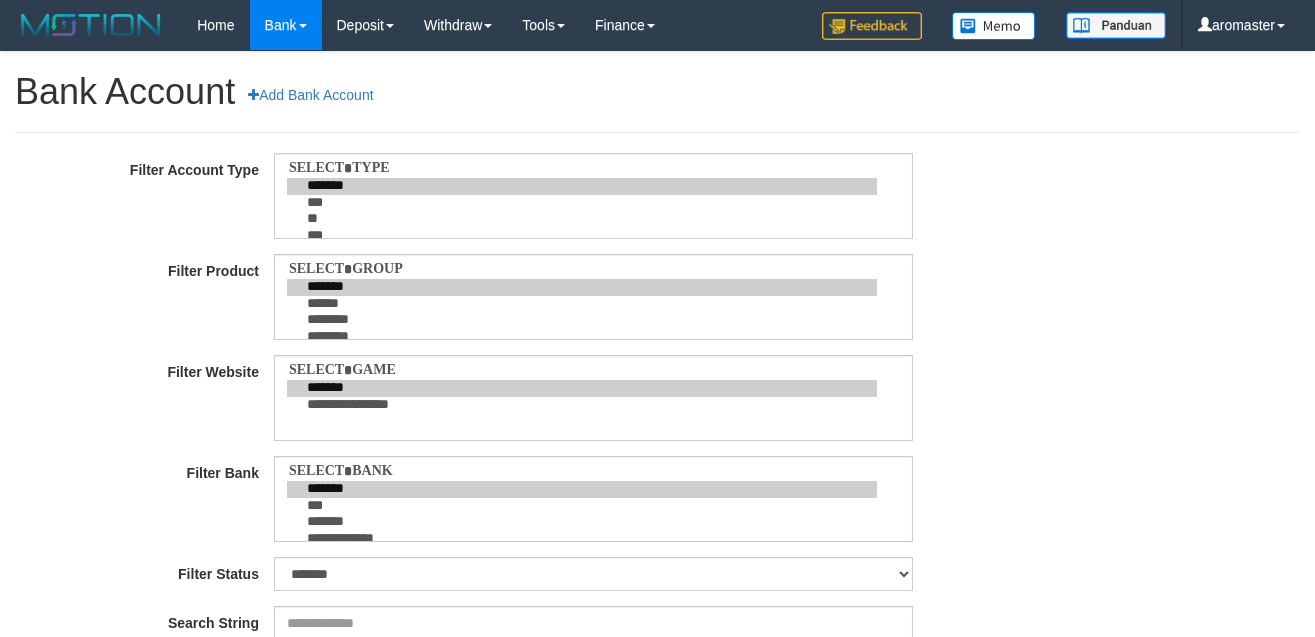 scroll, scrollTop: 0, scrollLeft: 0, axis: both 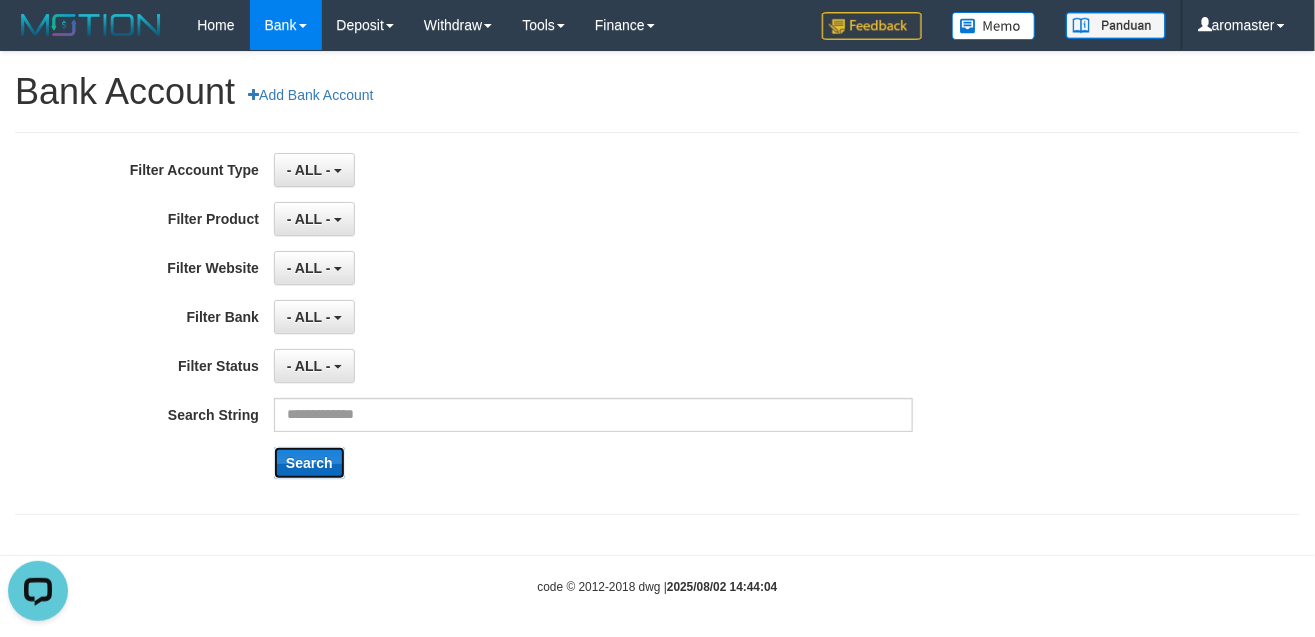 click on "Search" at bounding box center (309, 463) 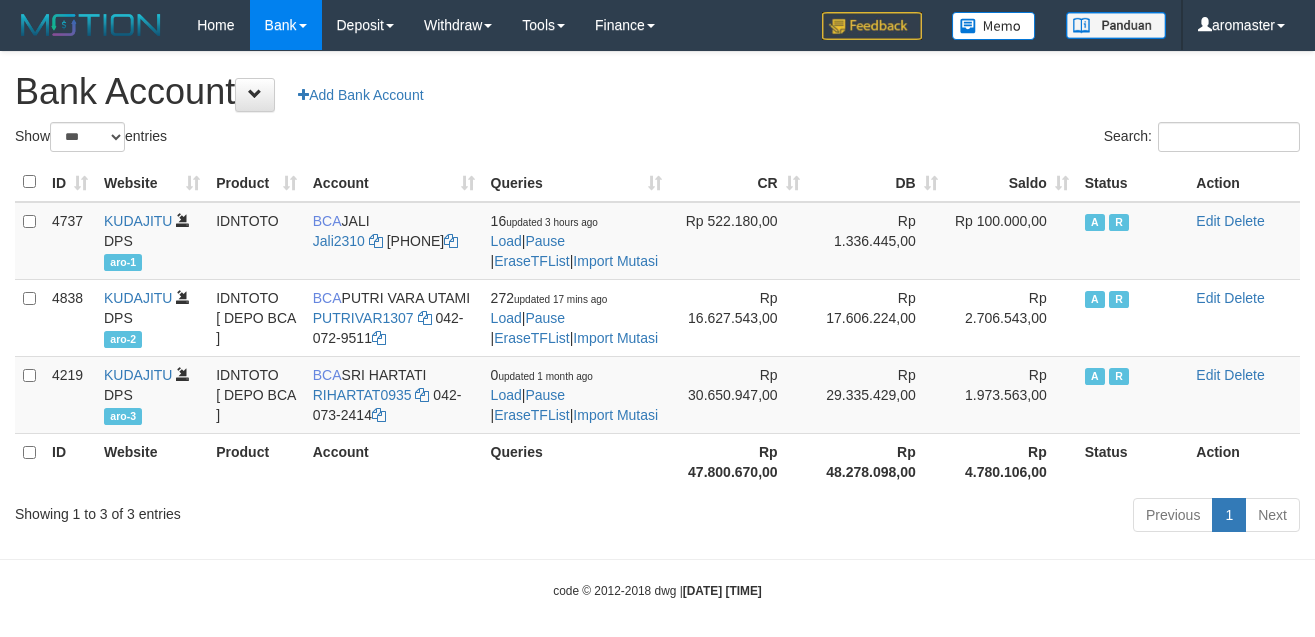 select on "***" 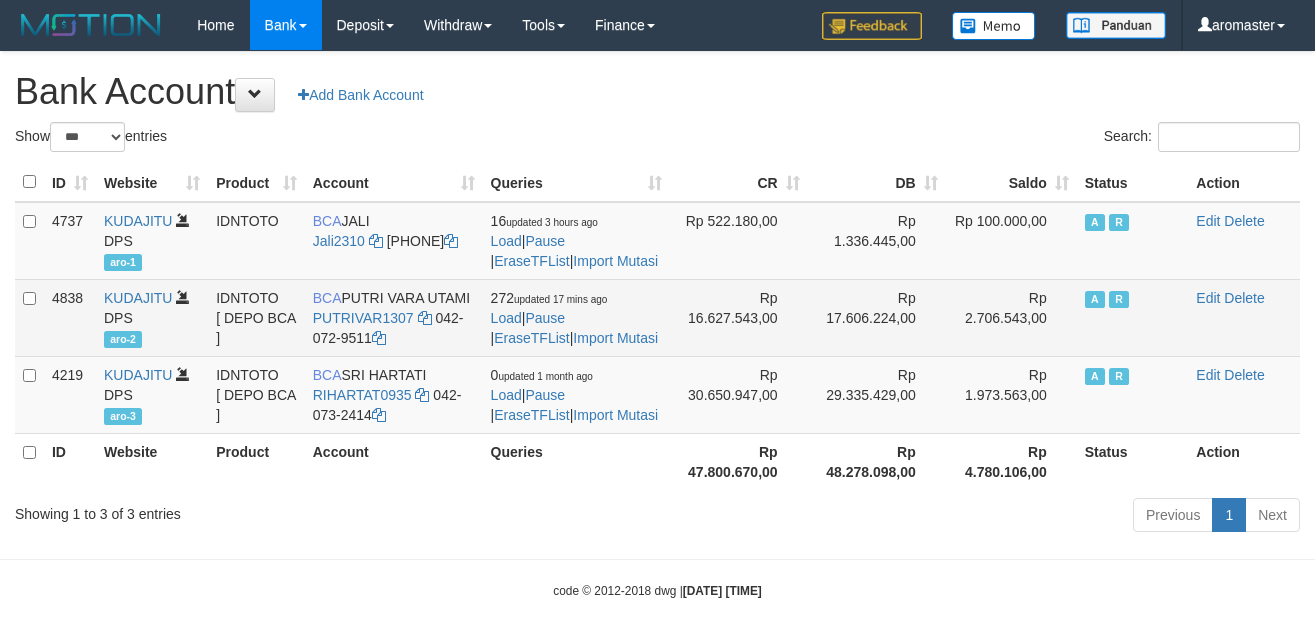 scroll, scrollTop: 0, scrollLeft: 0, axis: both 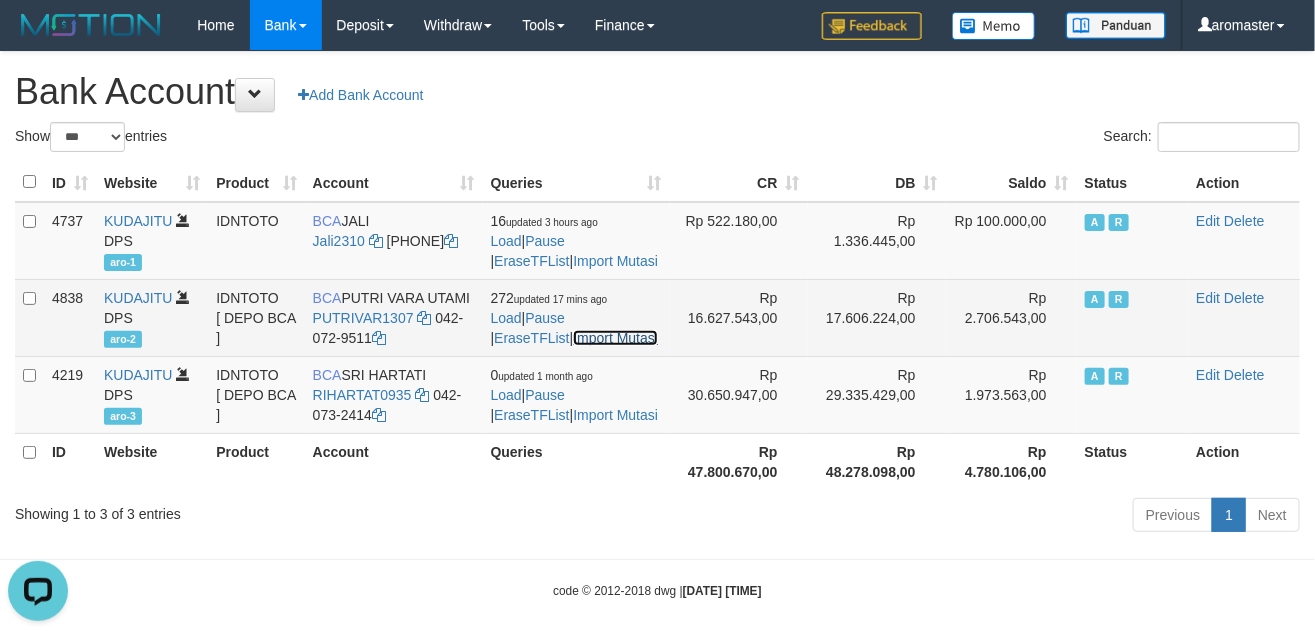 click on "Import Mutasi" at bounding box center (615, 338) 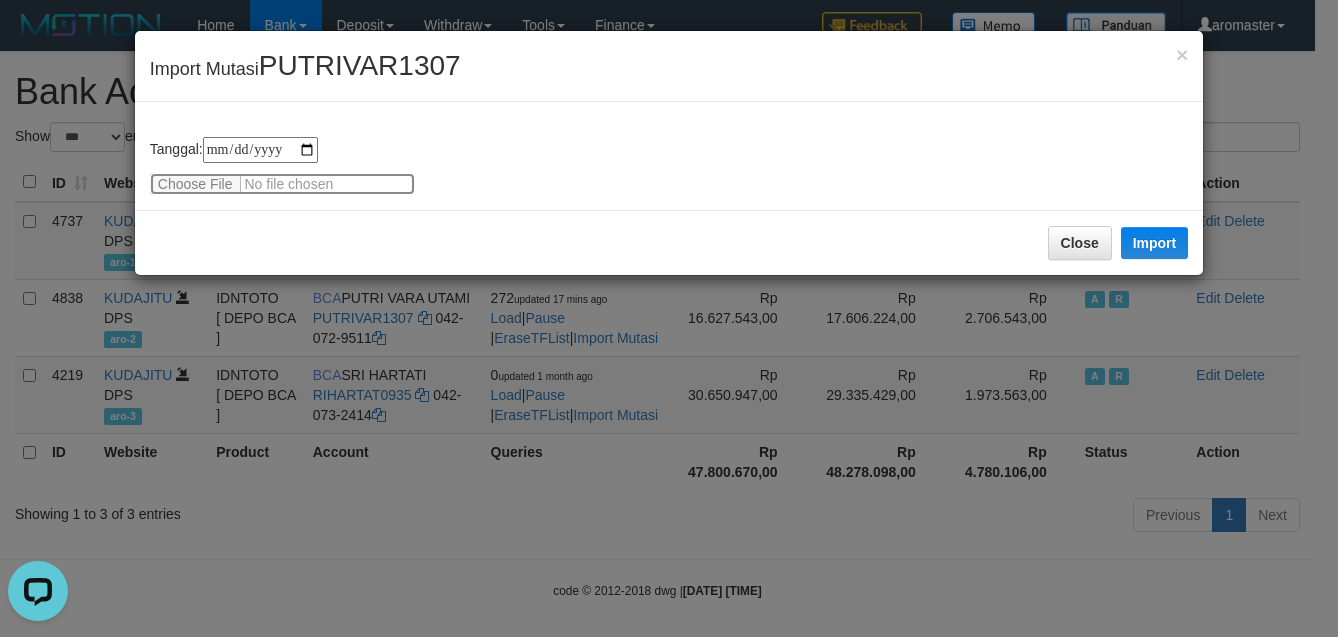 click at bounding box center [282, 184] 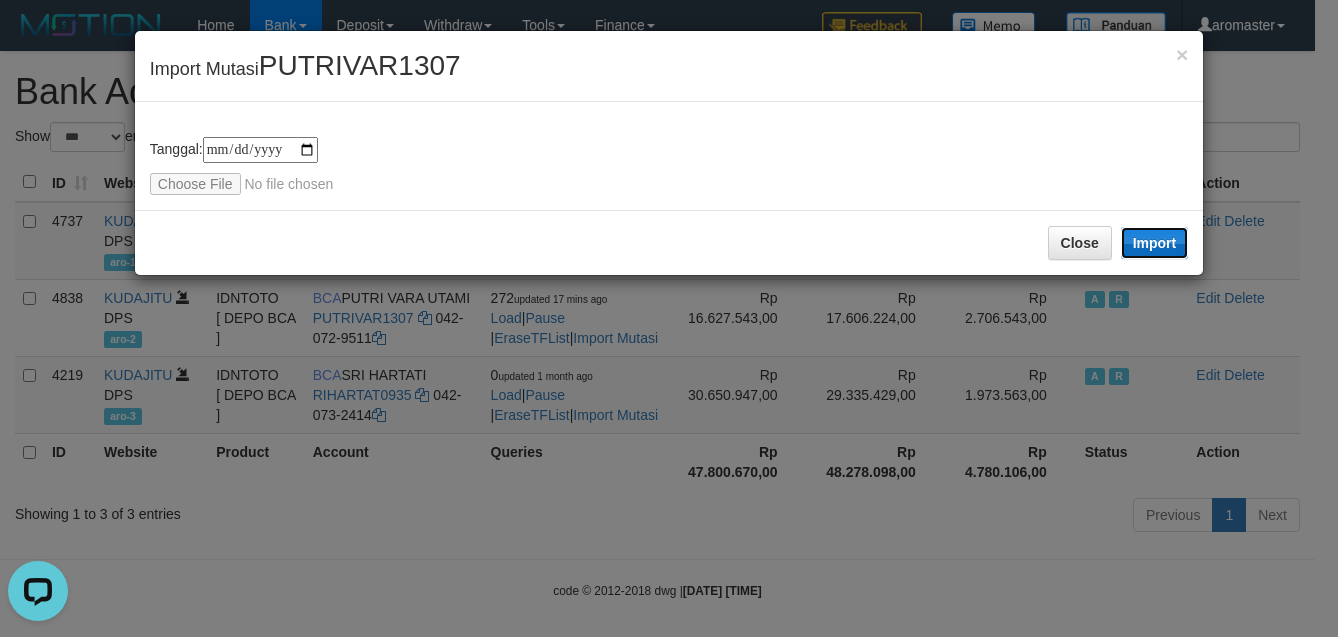 click on "Import" at bounding box center (1155, 243) 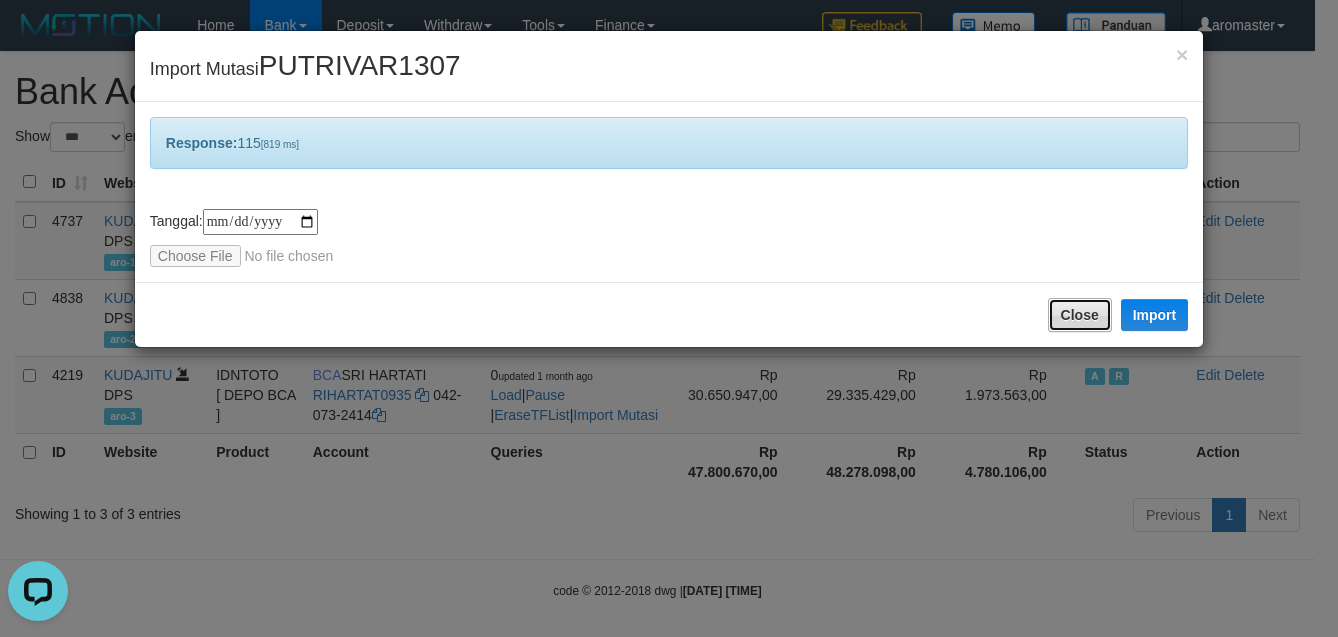 click on "Close" at bounding box center (1080, 315) 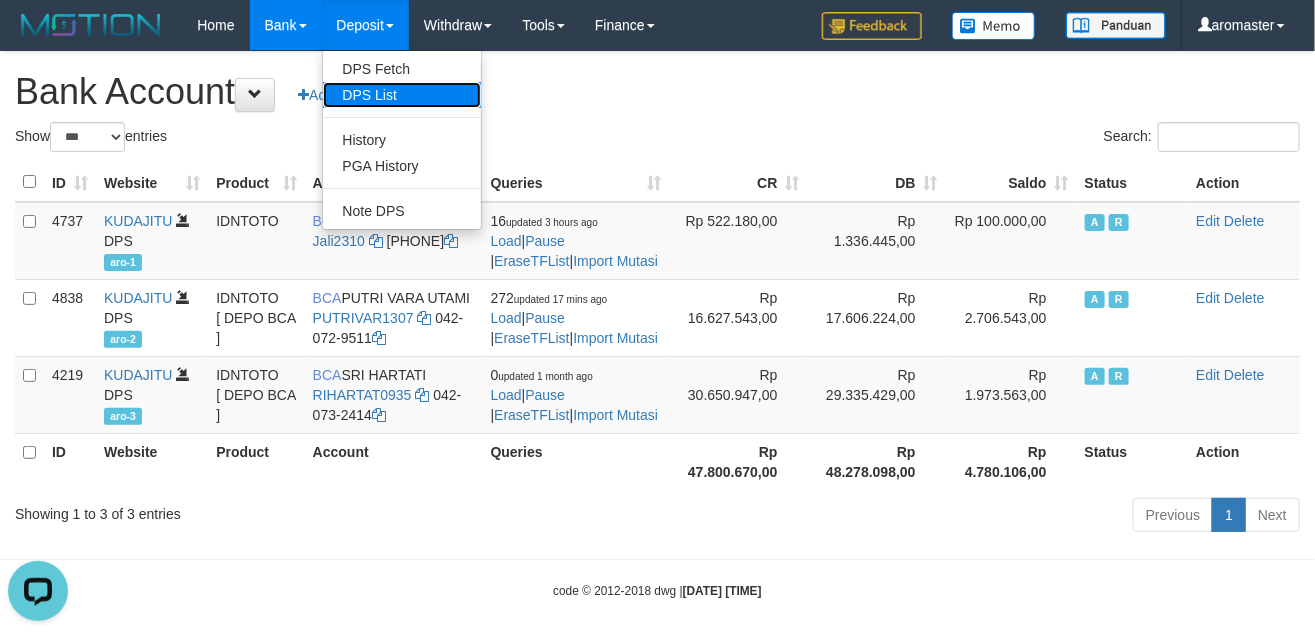 click on "DPS List" at bounding box center (402, 95) 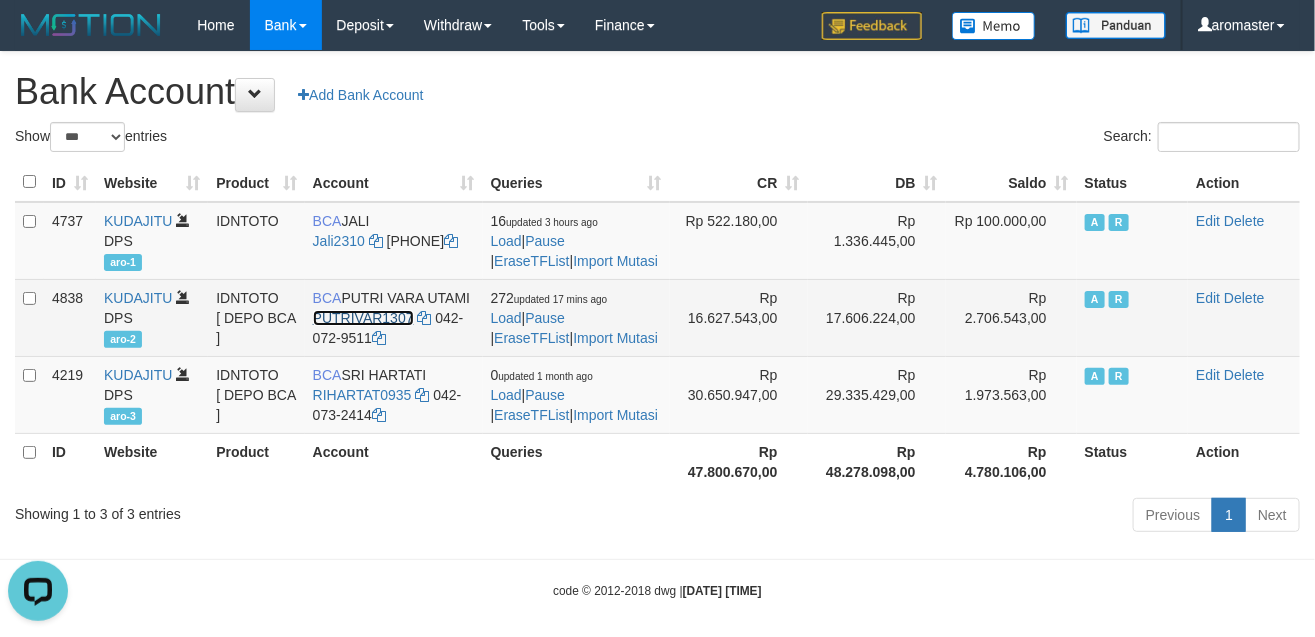click on "PUTRIVAR1307" at bounding box center [363, 318] 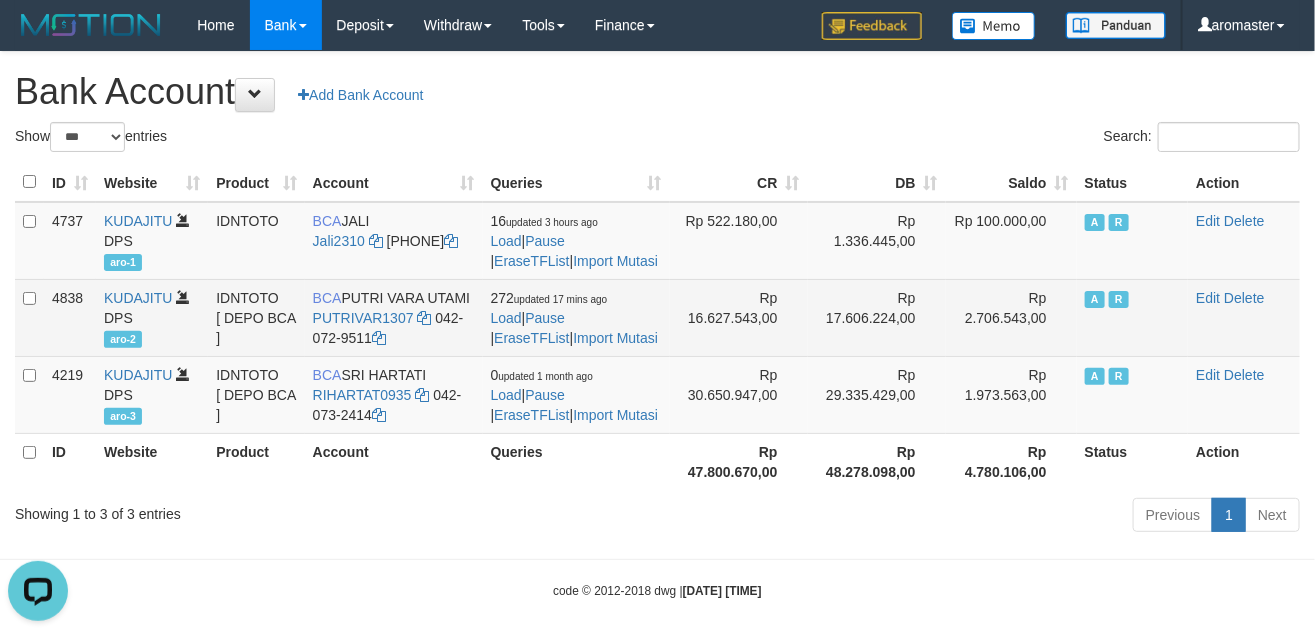 click on "Rp 17.606.224,00" at bounding box center [877, 317] 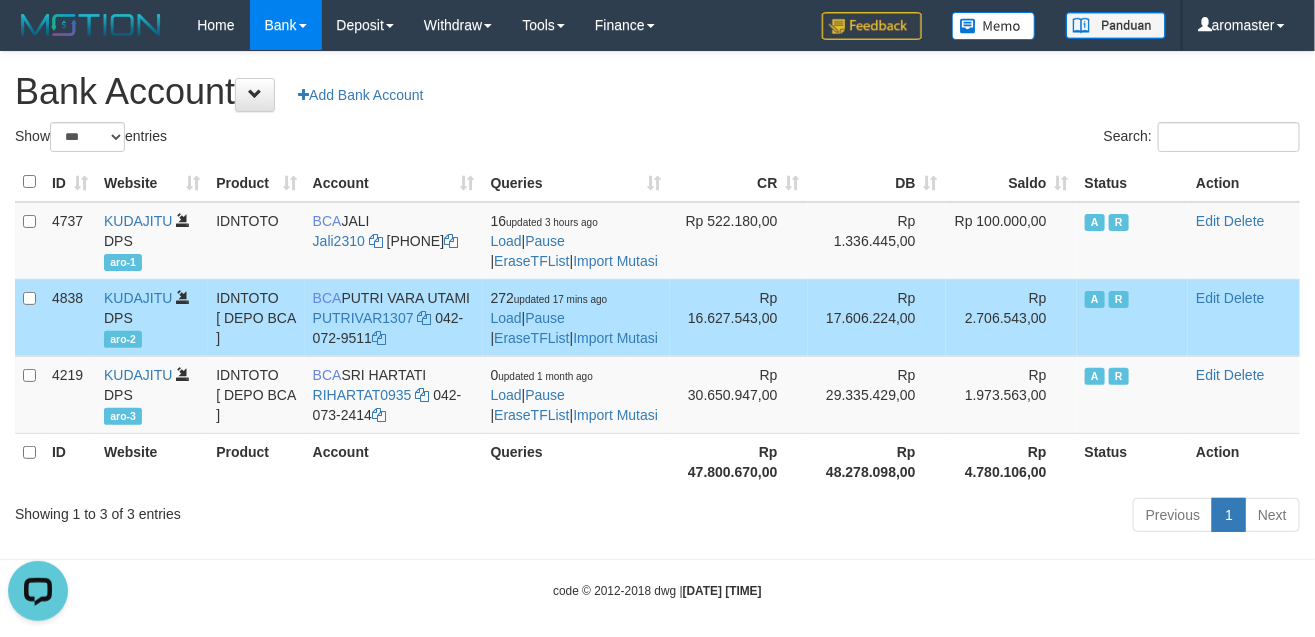 click on "272  updated 17 mins ago
Load
|
Pause
|
EraseTFList
|
Import Mutasi" at bounding box center [576, 317] 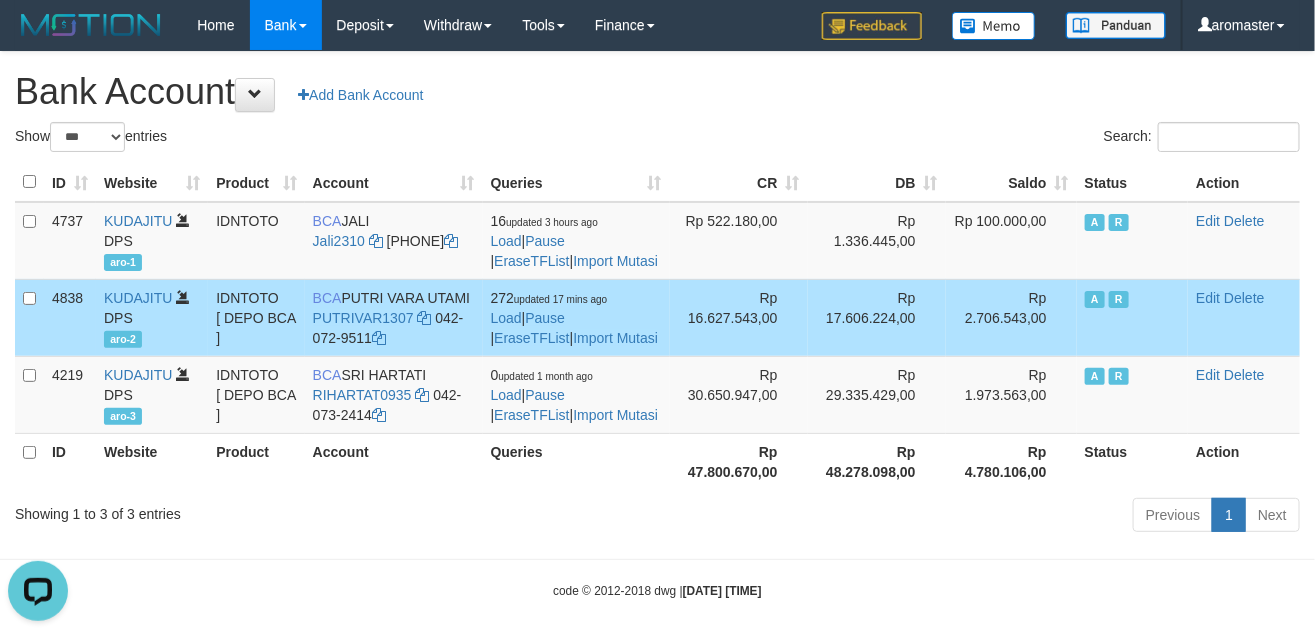 click at bounding box center (29, 317) 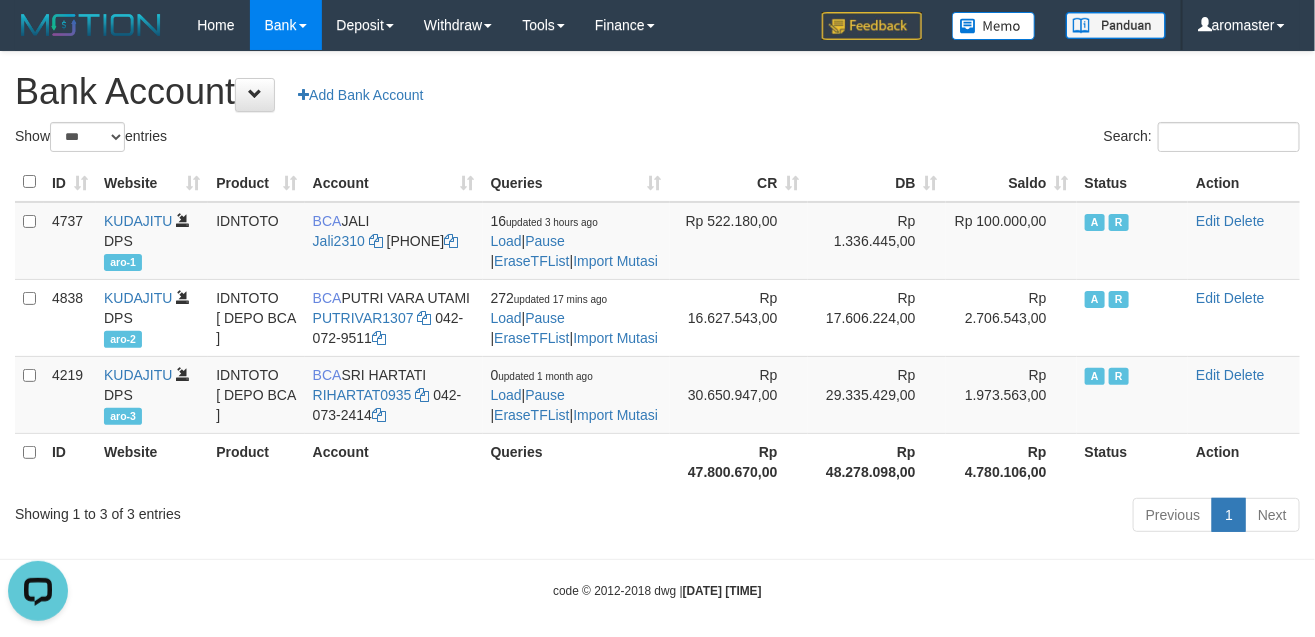 click on "Search:" at bounding box center [987, 139] 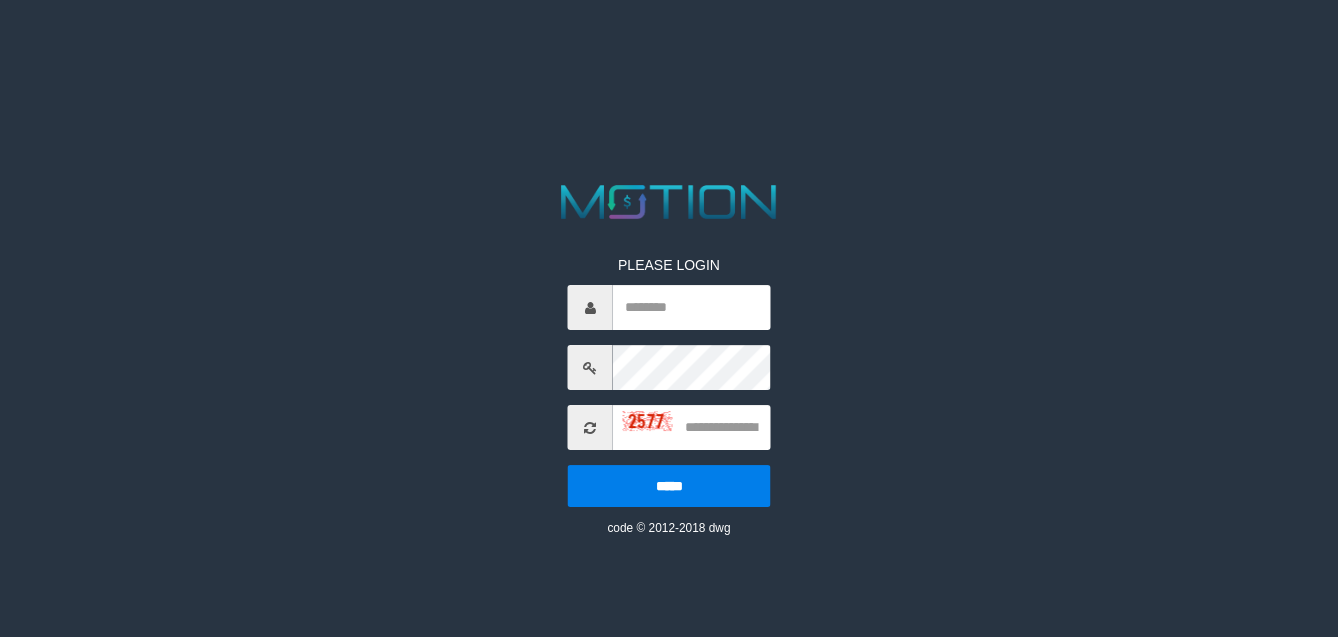 scroll, scrollTop: 0, scrollLeft: 0, axis: both 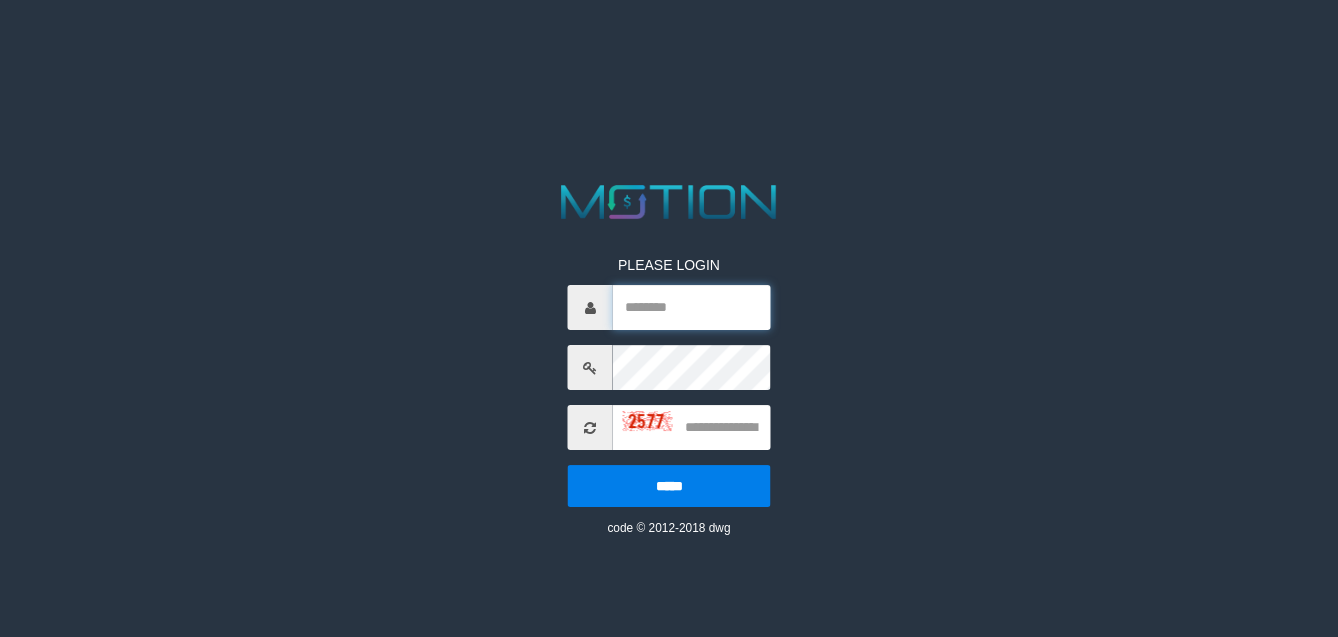 type on "*********" 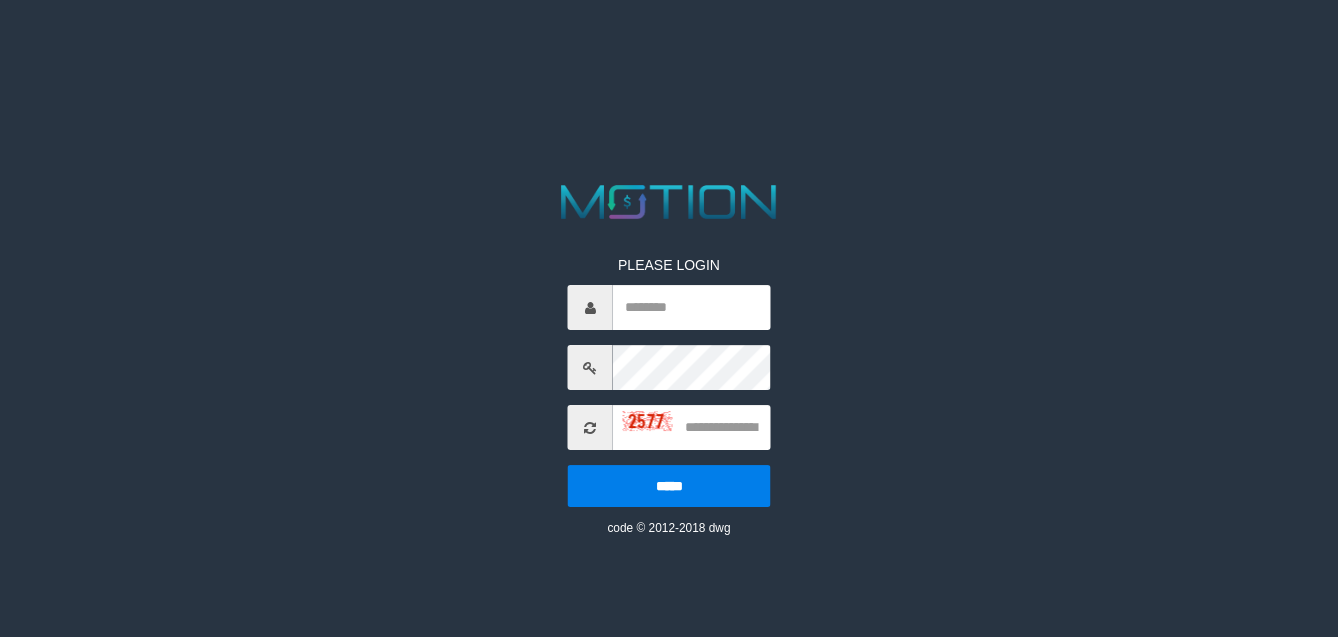 scroll, scrollTop: 0, scrollLeft: 0, axis: both 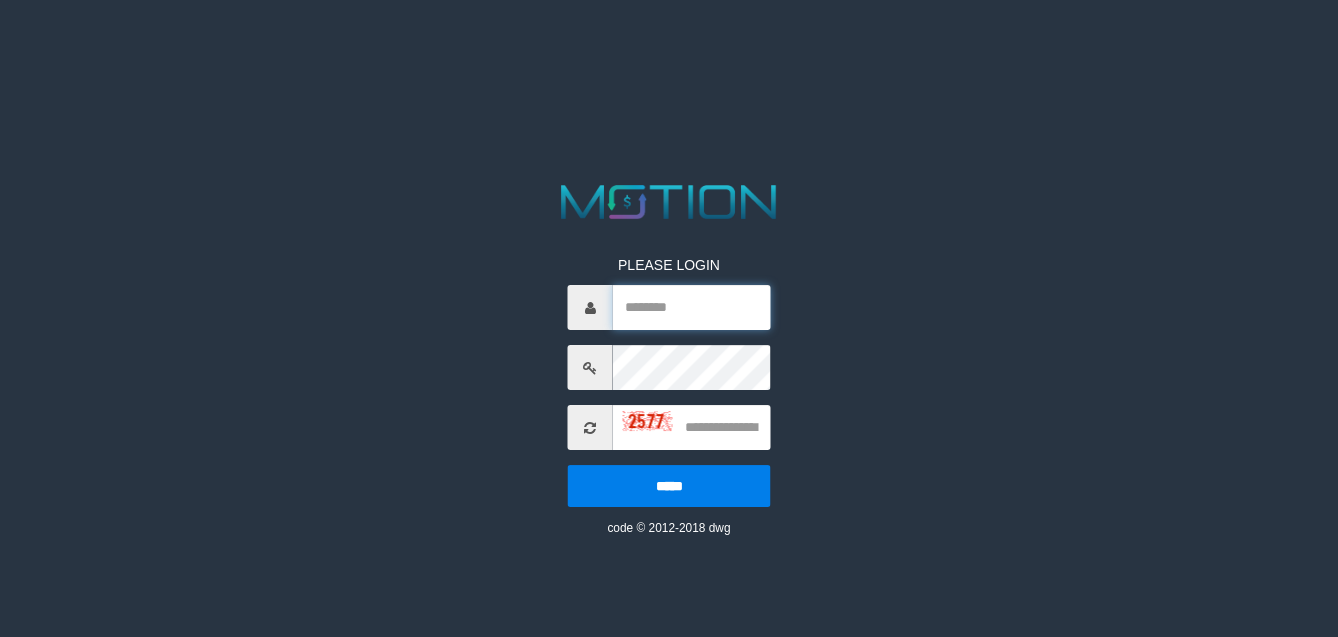 type on "*********" 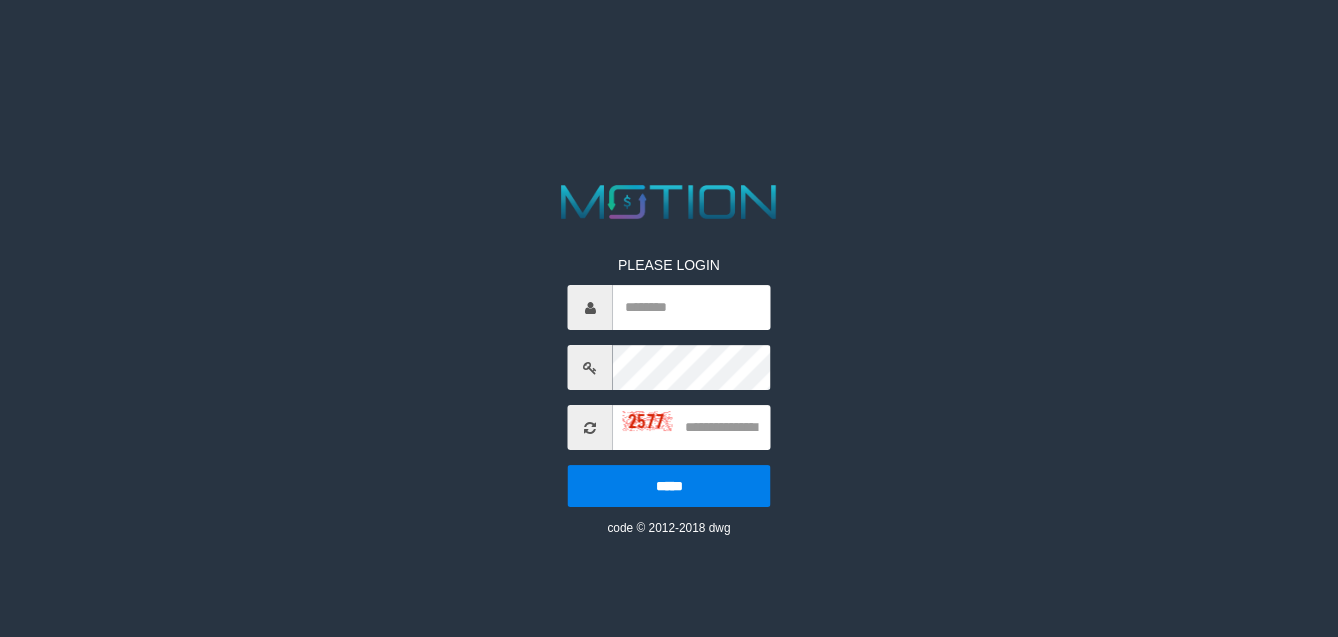 scroll, scrollTop: 0, scrollLeft: 0, axis: both 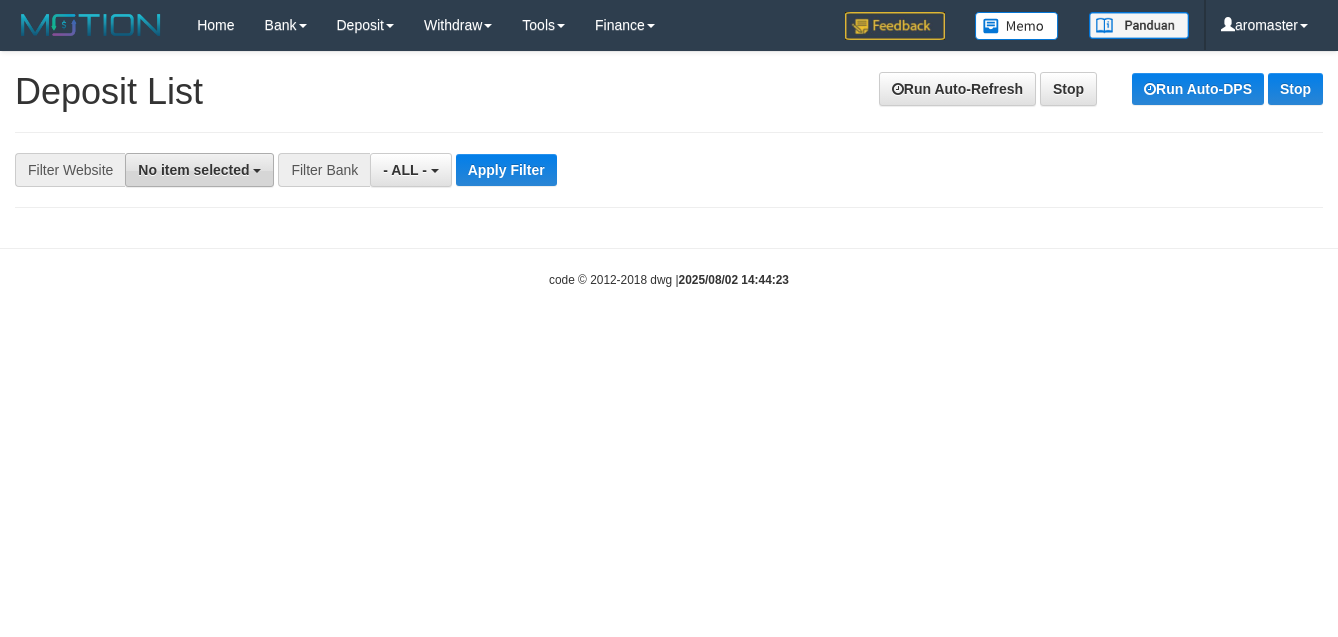 drag, startPoint x: 273, startPoint y: 169, endPoint x: 256, endPoint y: 171, distance: 17.117243 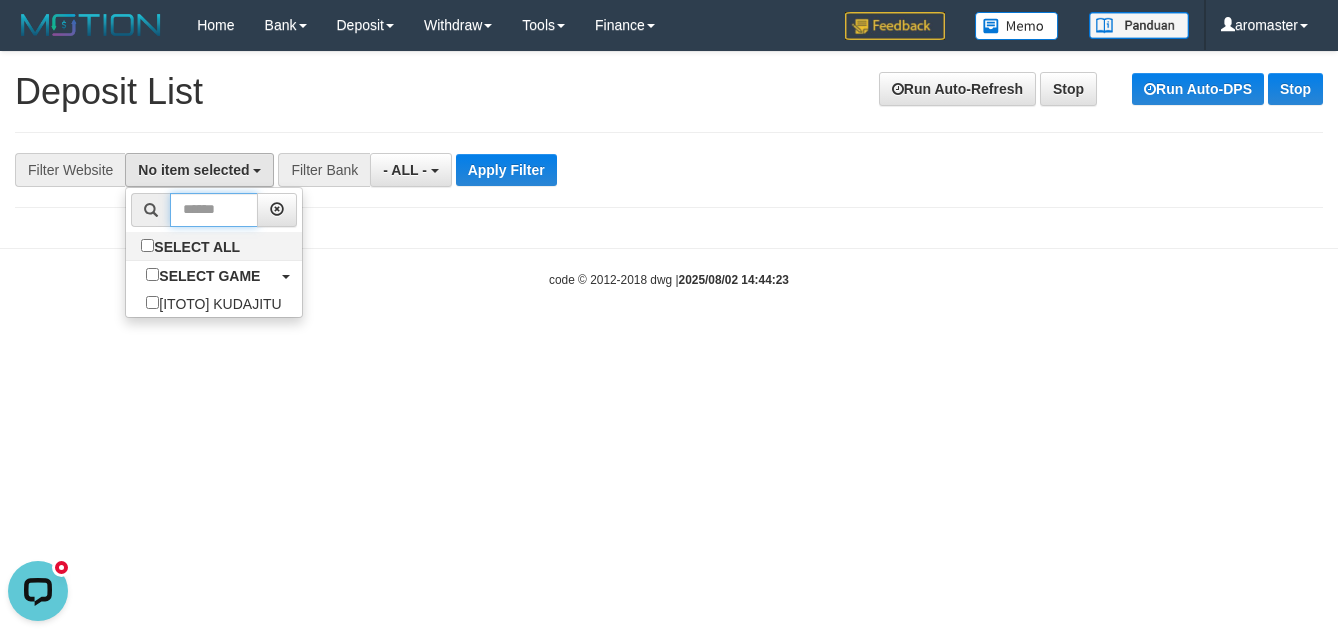 scroll, scrollTop: 0, scrollLeft: 0, axis: both 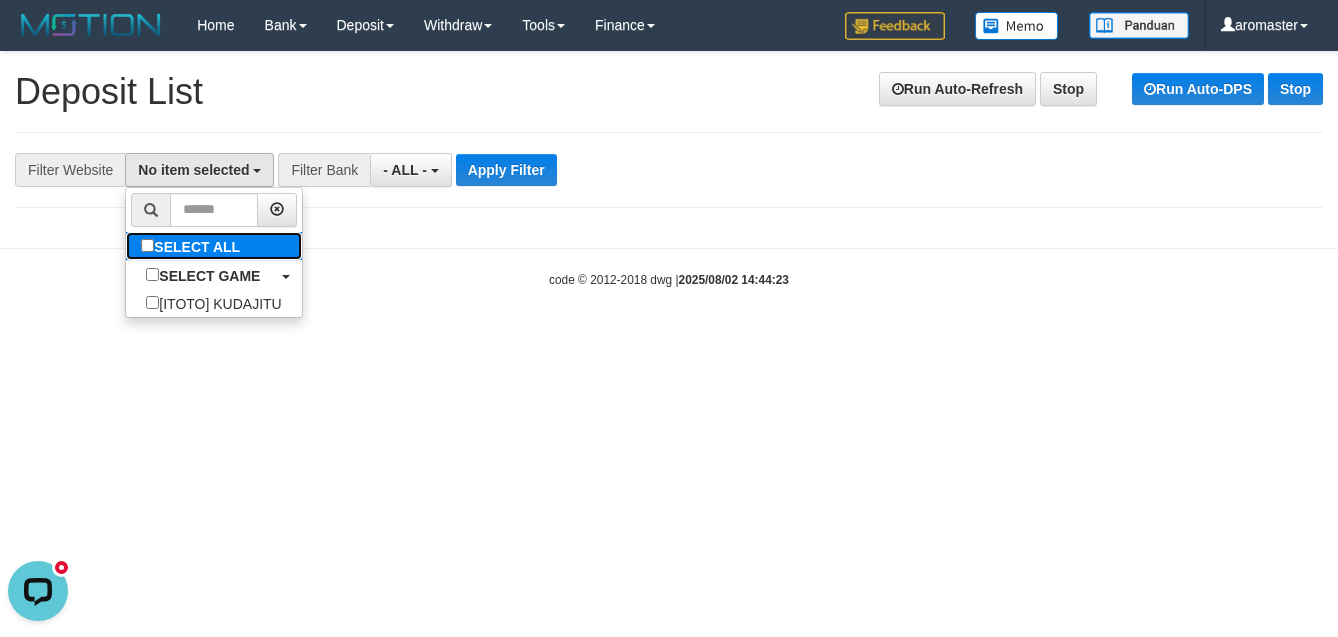 click on "SELECT ALL" at bounding box center [193, 246] 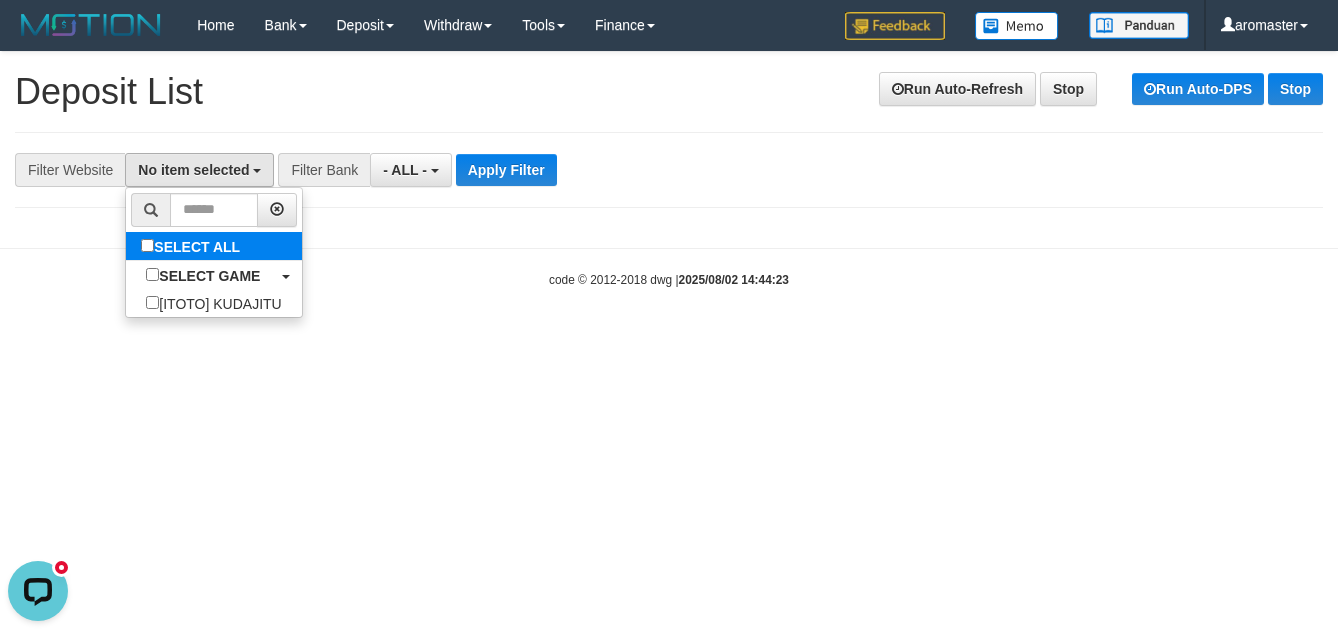 select on "***" 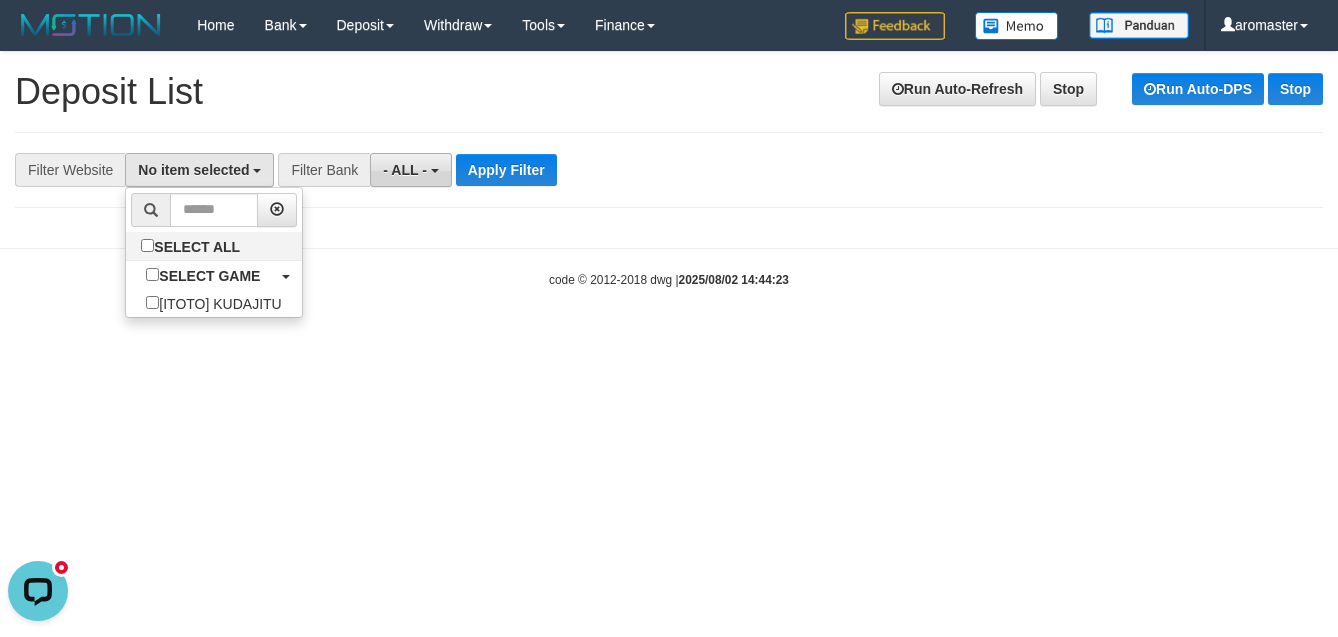 scroll, scrollTop: 18, scrollLeft: 0, axis: vertical 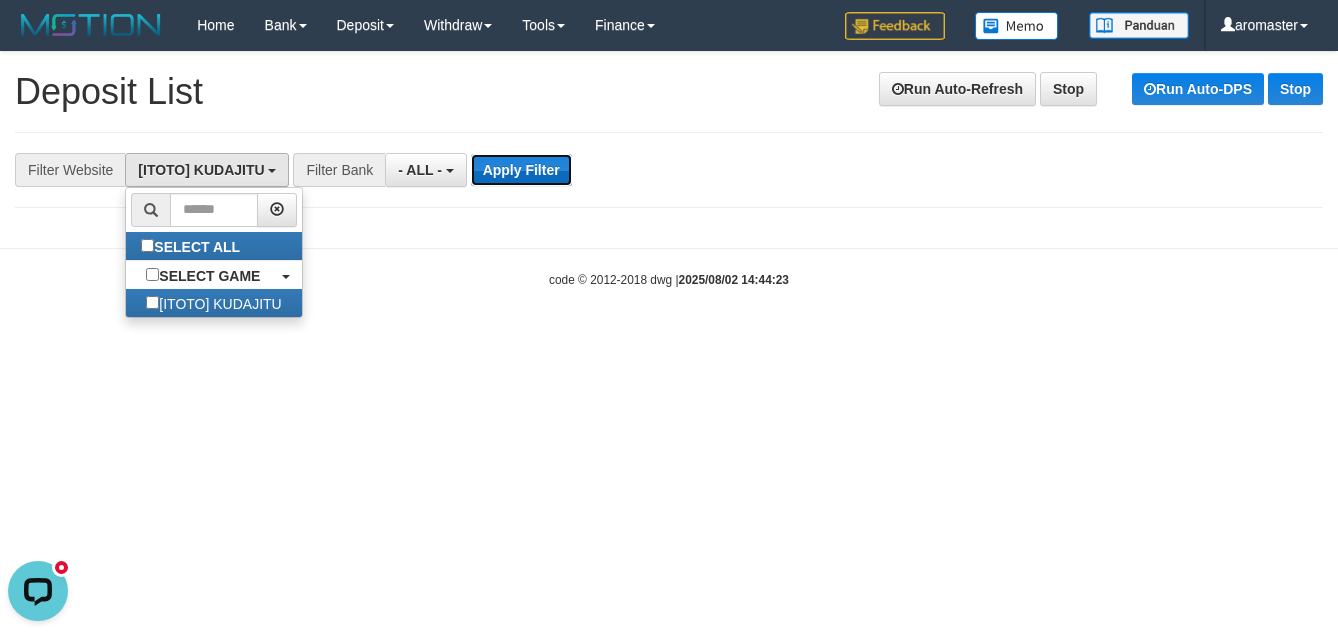 click on "Apply Filter" at bounding box center (521, 170) 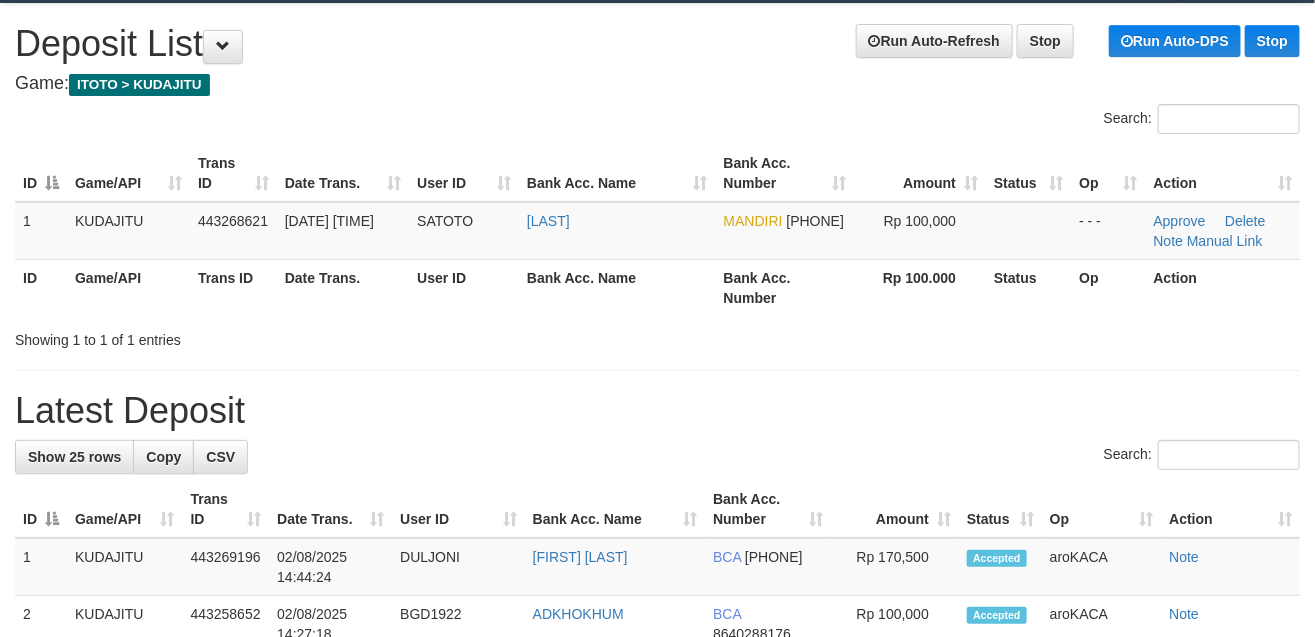 scroll, scrollTop: 0, scrollLeft: 0, axis: both 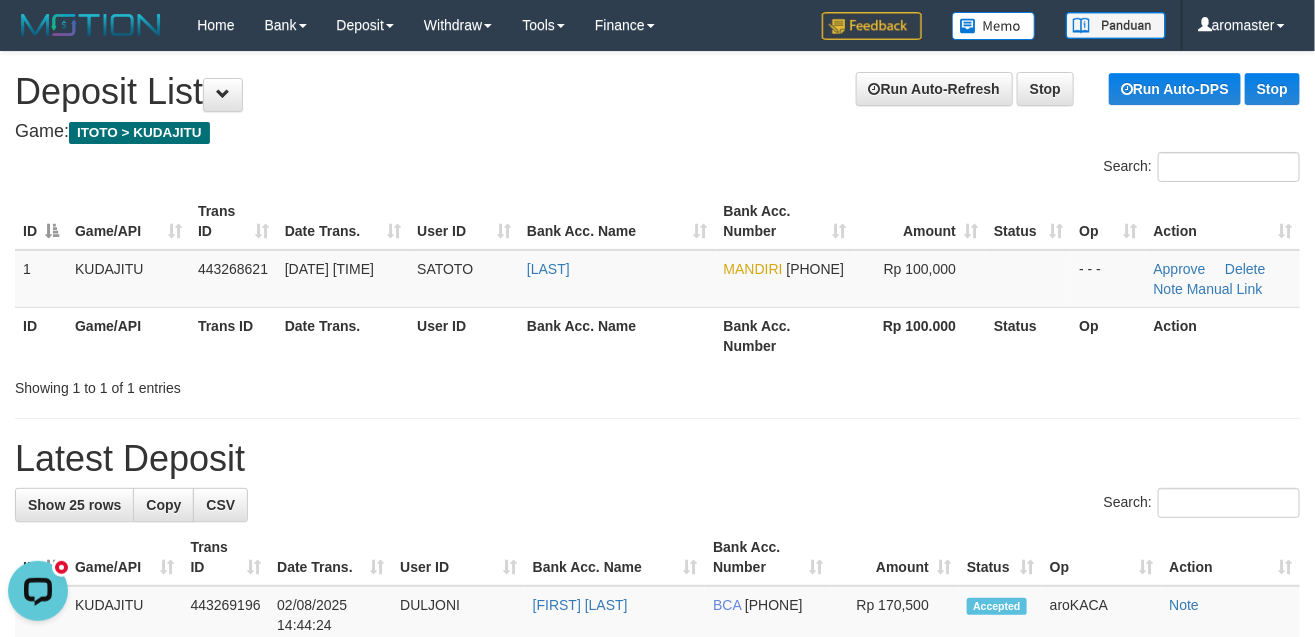 click on "Search:" at bounding box center [987, 169] 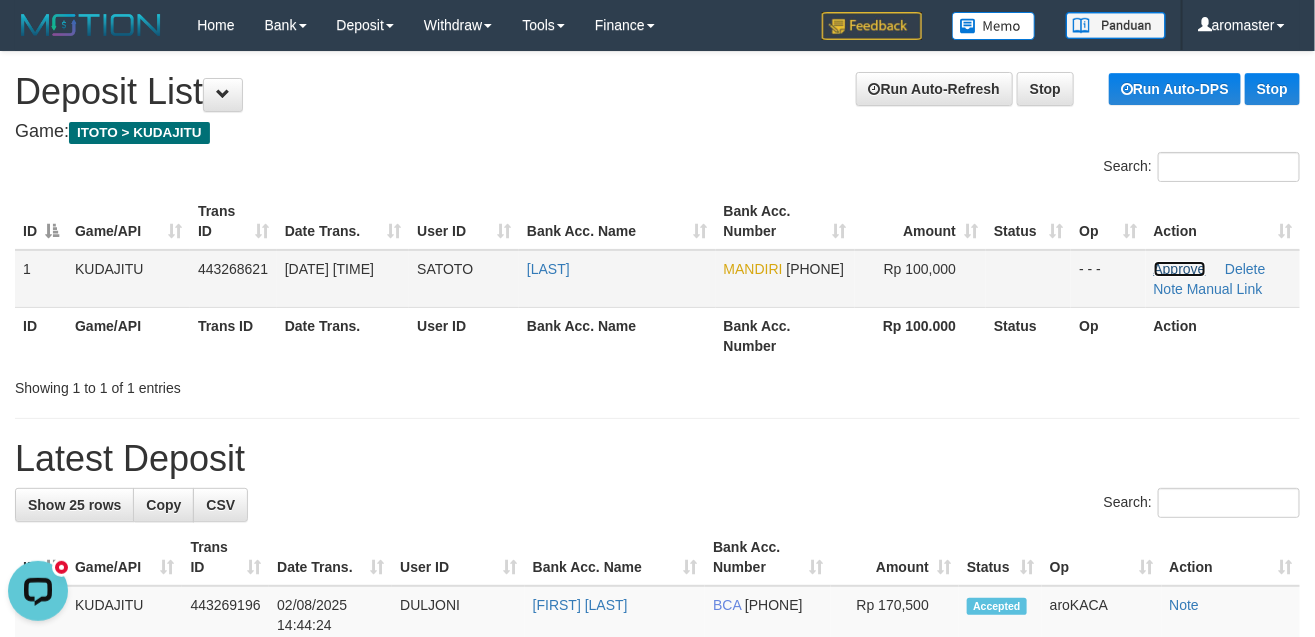 click on "Approve" at bounding box center (1180, 269) 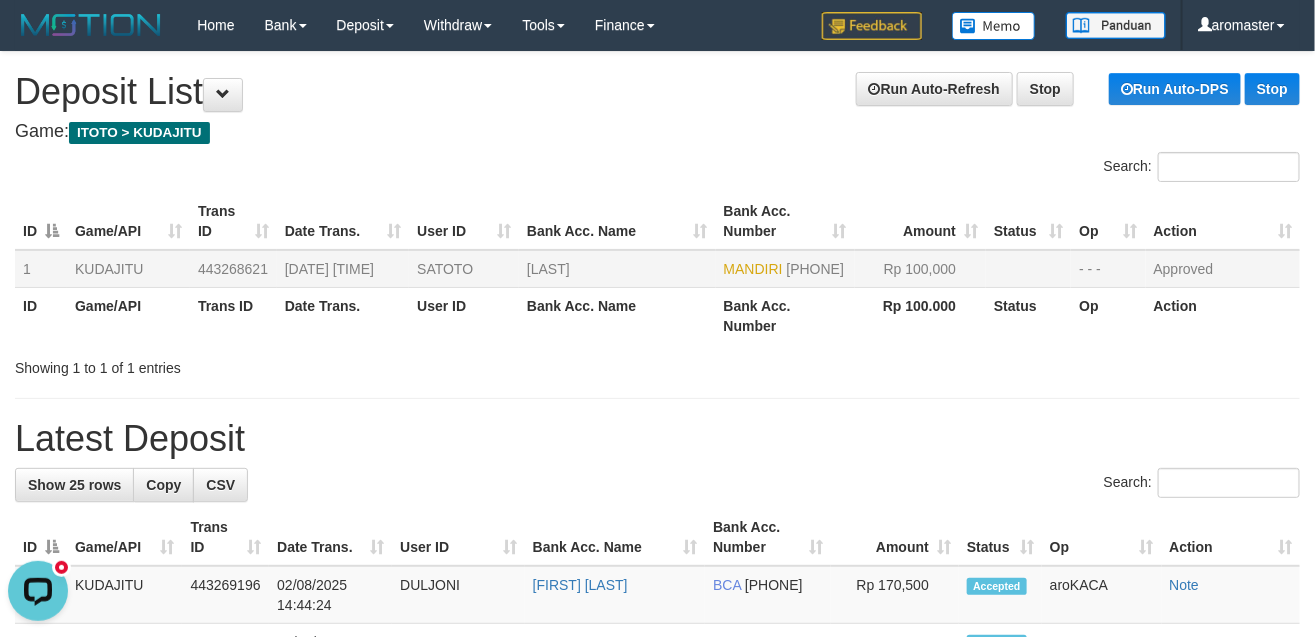 drag, startPoint x: 658, startPoint y: 132, endPoint x: 675, endPoint y: 54, distance: 79.83107 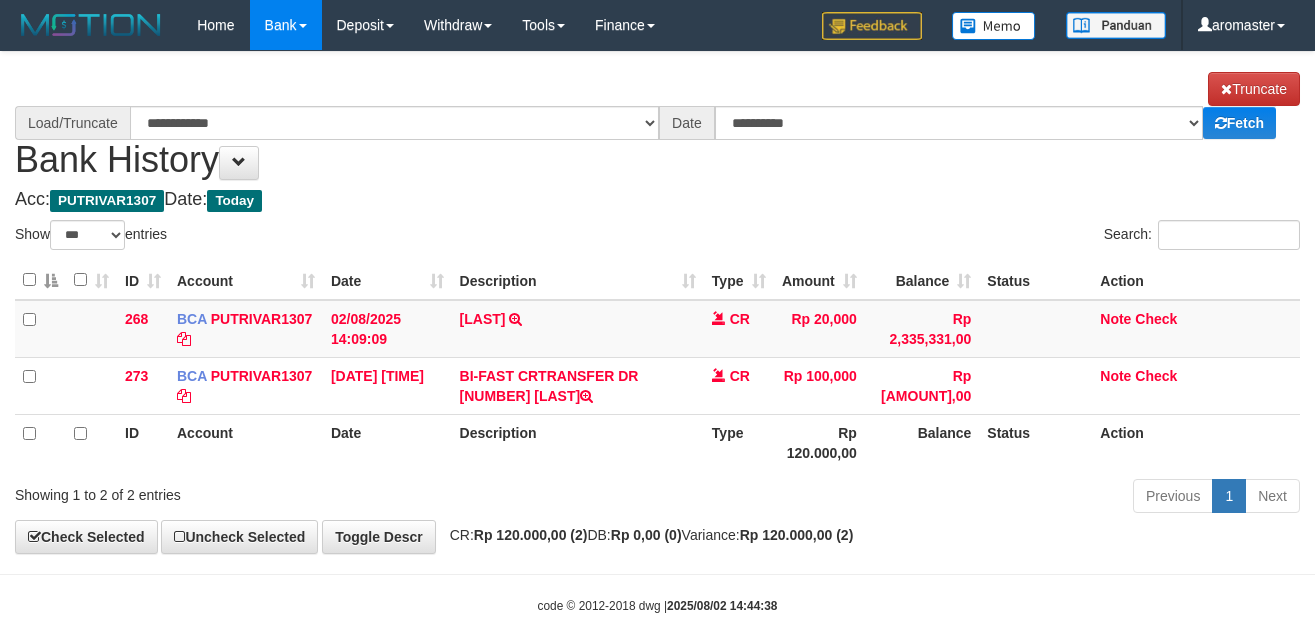 select on "***" 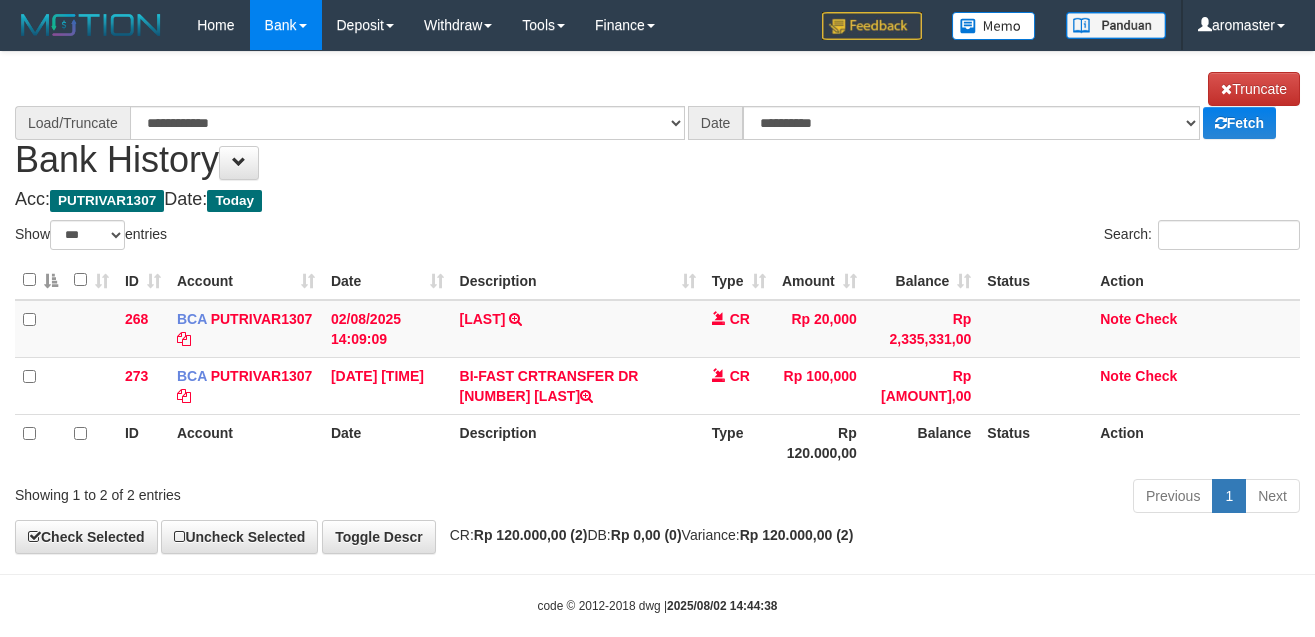 scroll, scrollTop: 0, scrollLeft: 0, axis: both 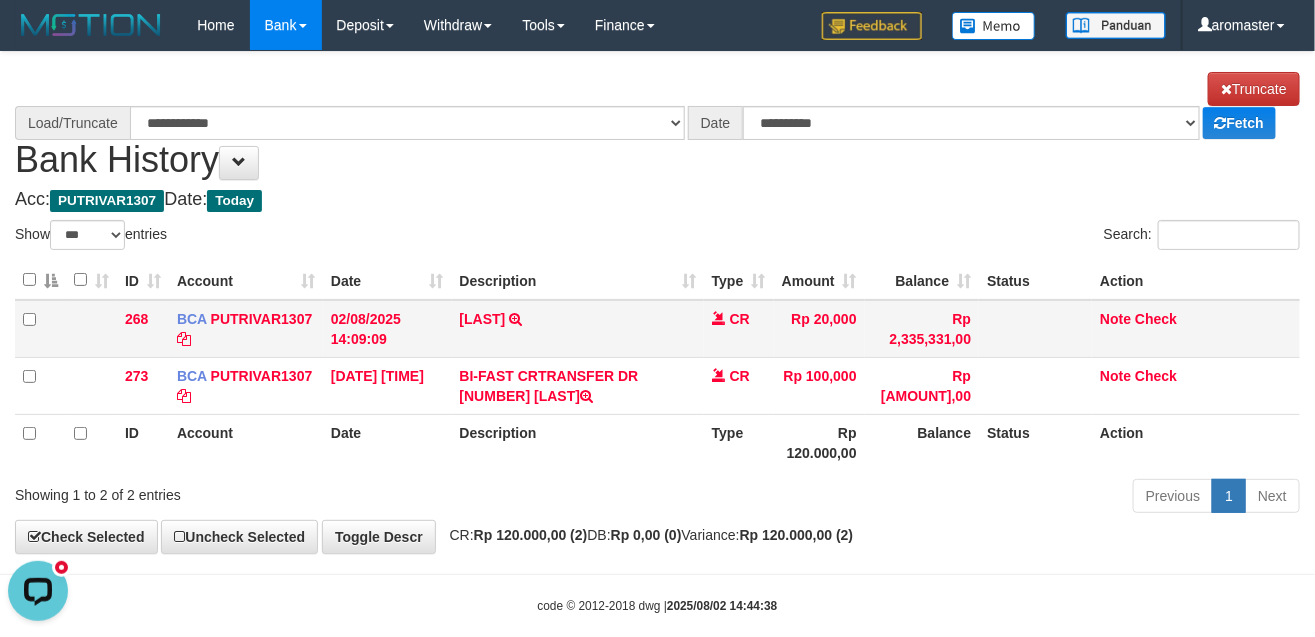 select on "****" 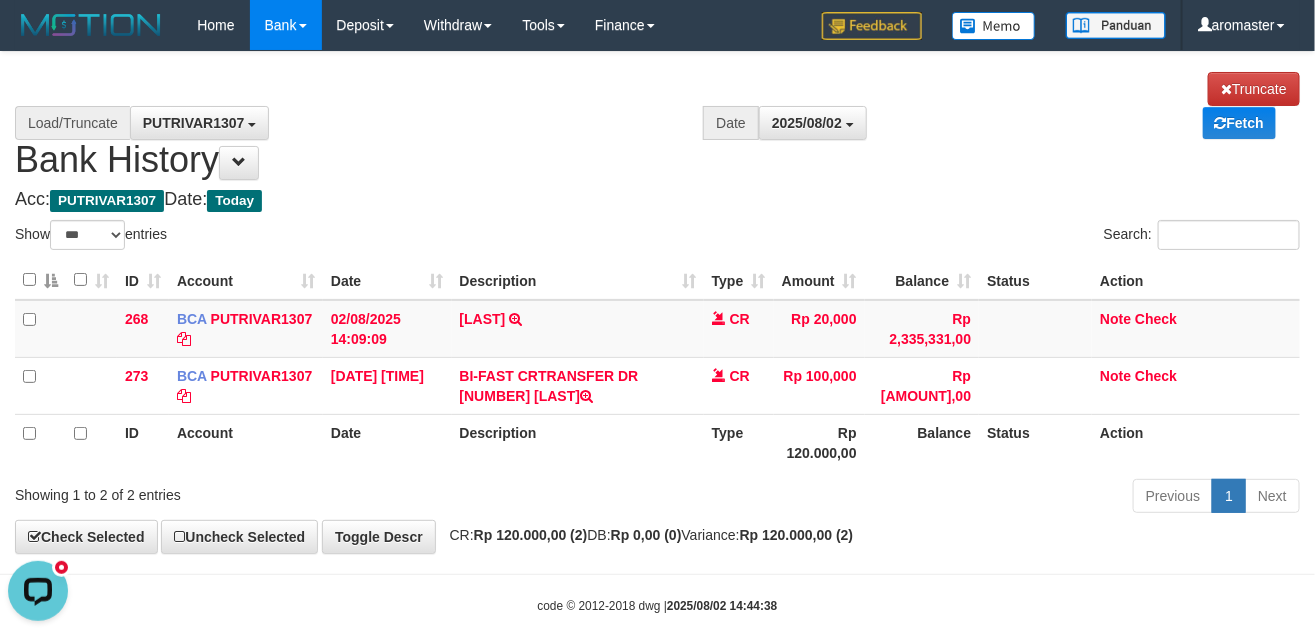 click on "Show  ** ** ** ***  entries" at bounding box center (329, 237) 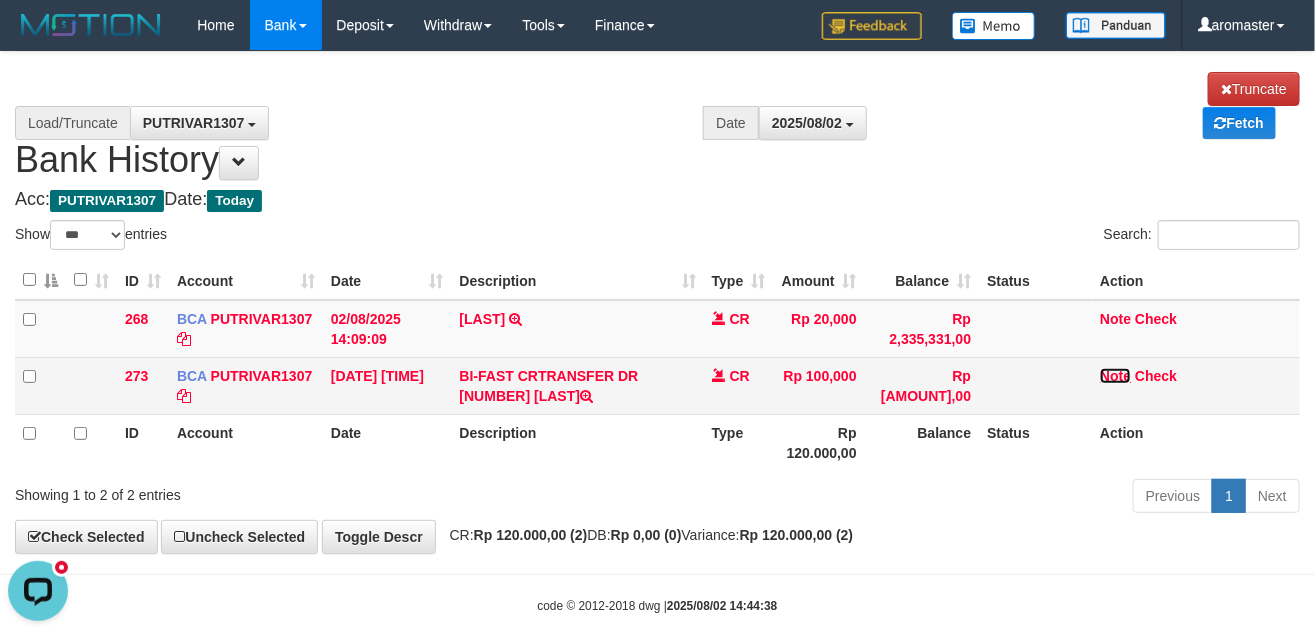 click on "Note" at bounding box center (1115, 376) 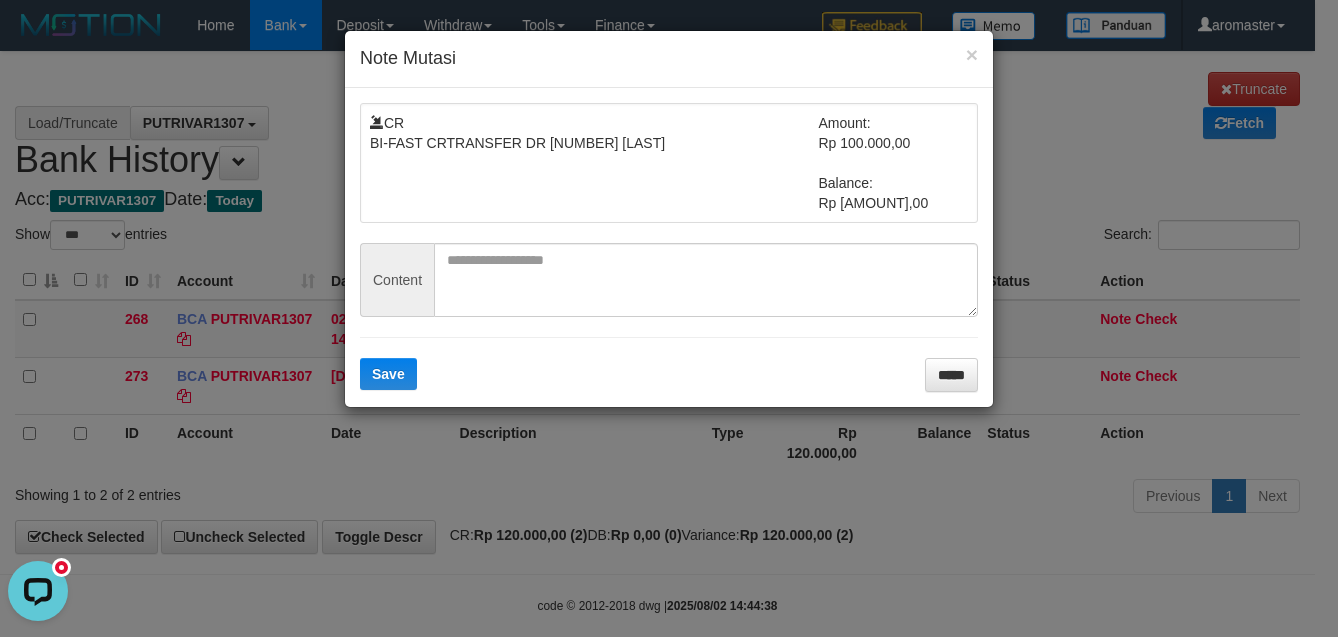 drag, startPoint x: 667, startPoint y: 331, endPoint x: 621, endPoint y: 273, distance: 74.02702 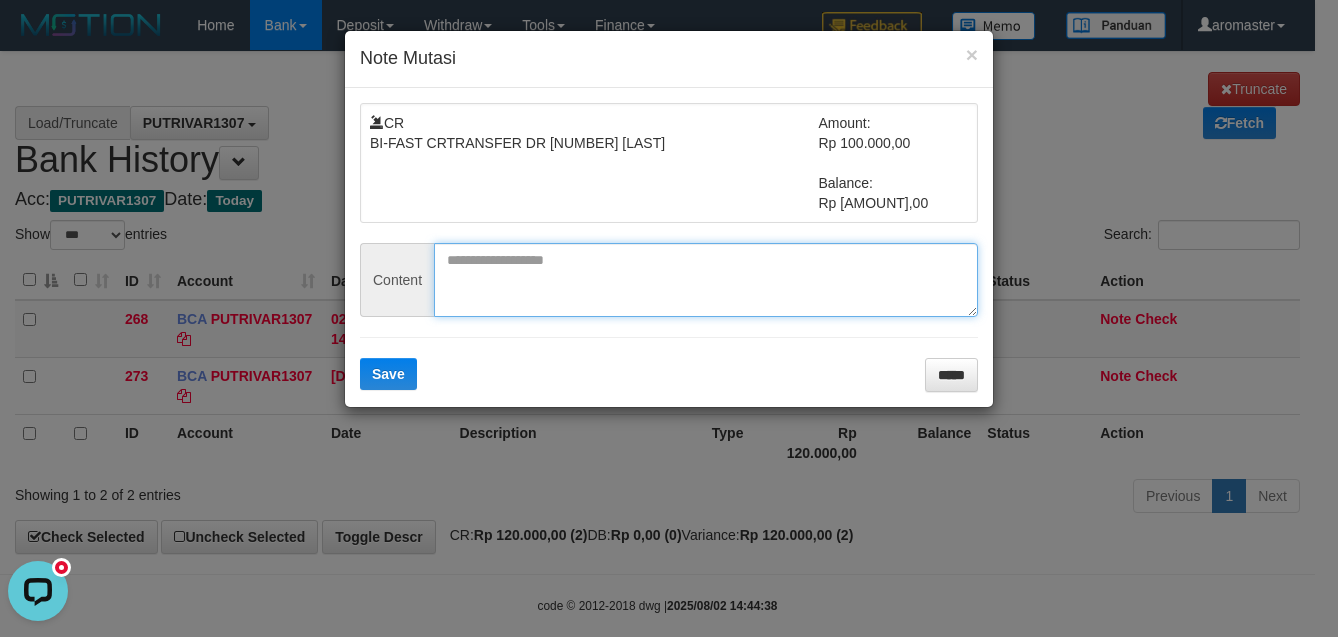 click at bounding box center (706, 280) 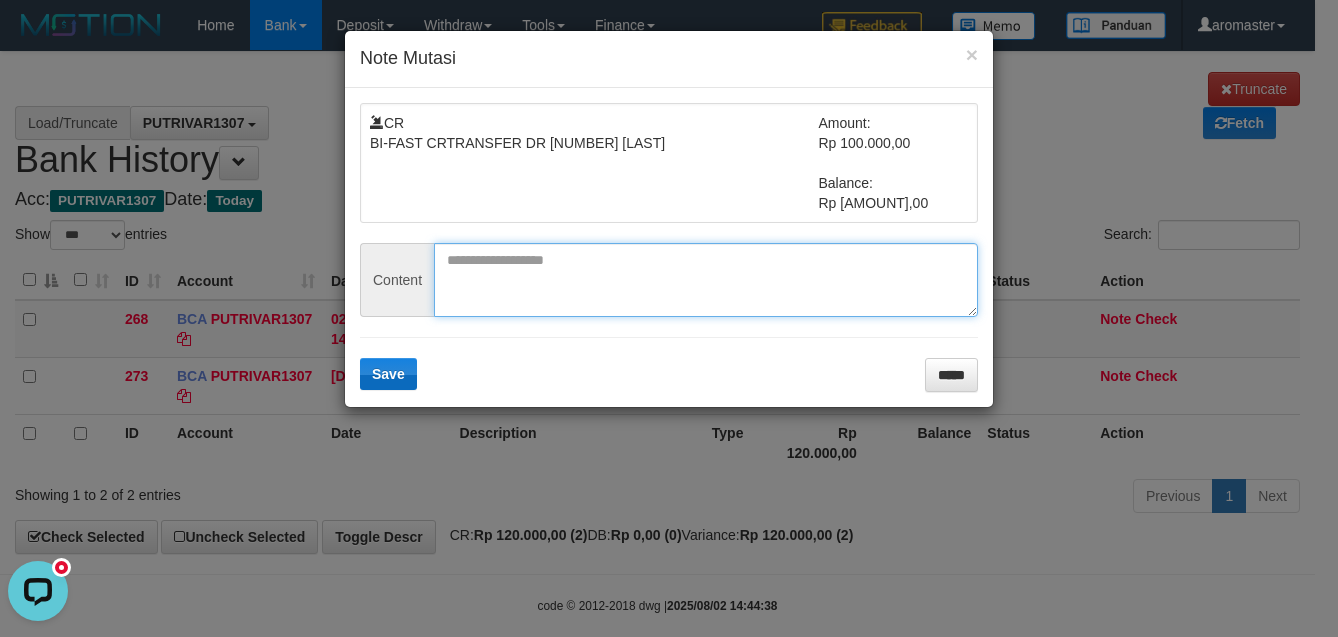 paste on "******" 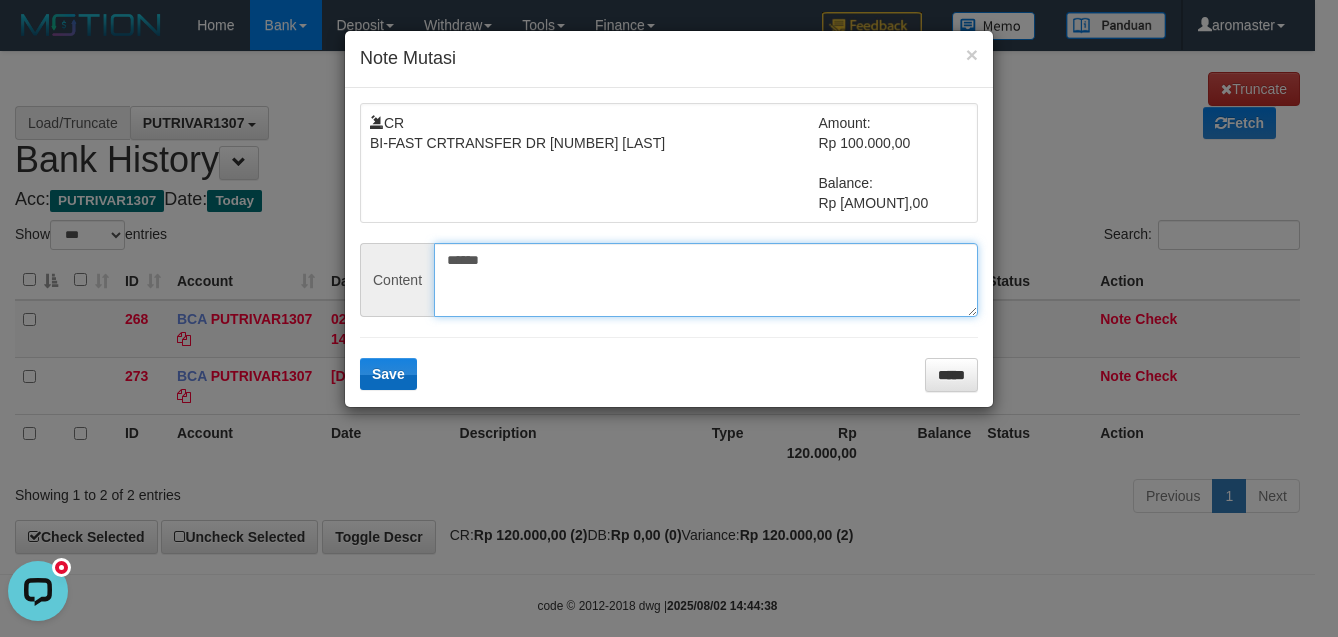 type on "******" 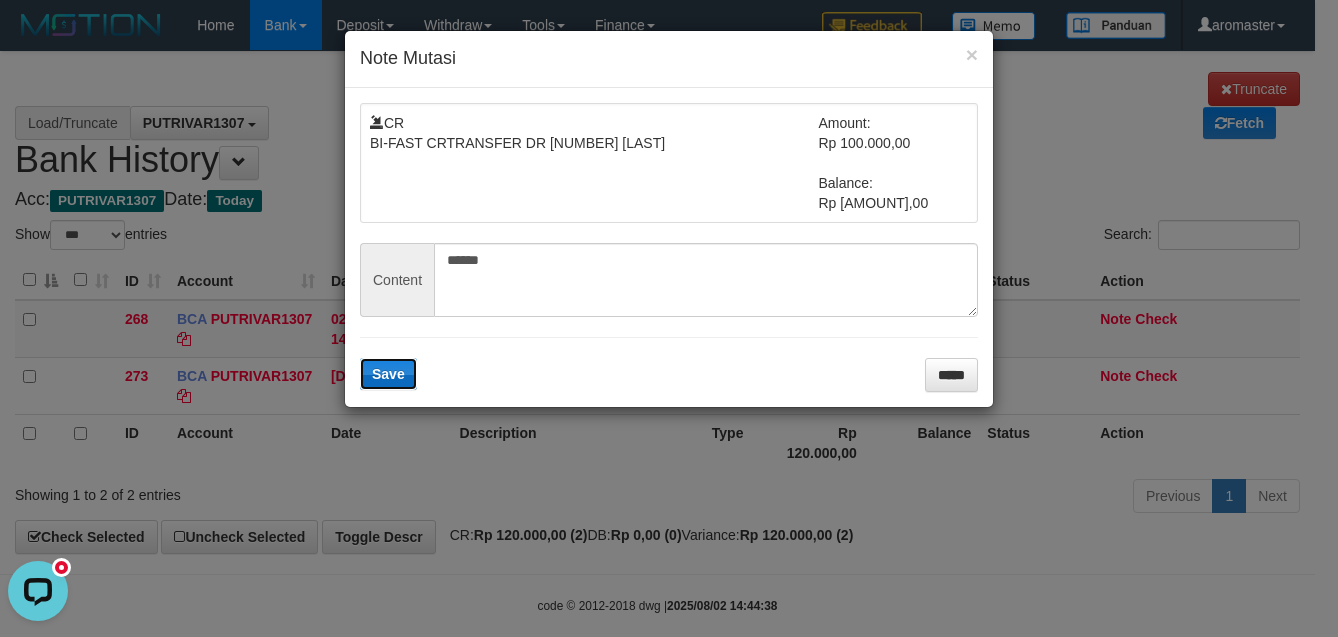 click on "Save" at bounding box center [388, 374] 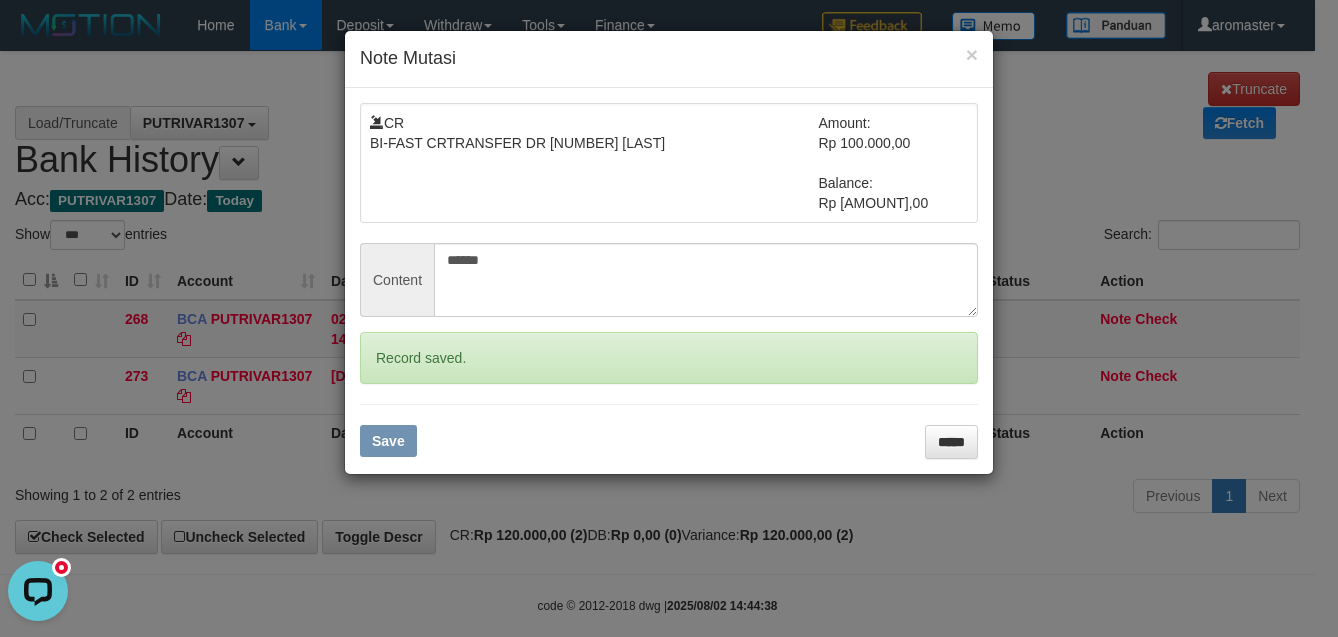 click on "× Note Mutasi
CR
BI-FAST CRTRANSFER DR 008 SANTOSA
Amount:
Rp 100.000,00
Balance:
Rp 2.806.543,00
Content
******
Record saved.
Save
*****" at bounding box center [669, 318] 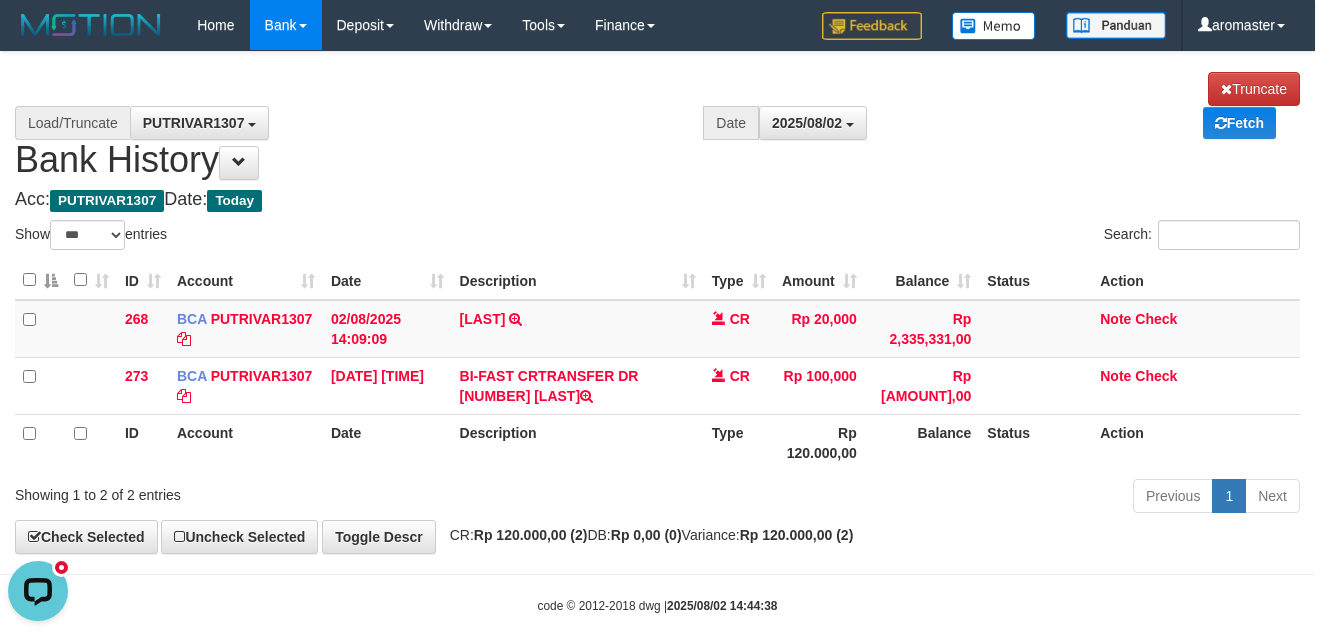 click at bounding box center (669, 318) 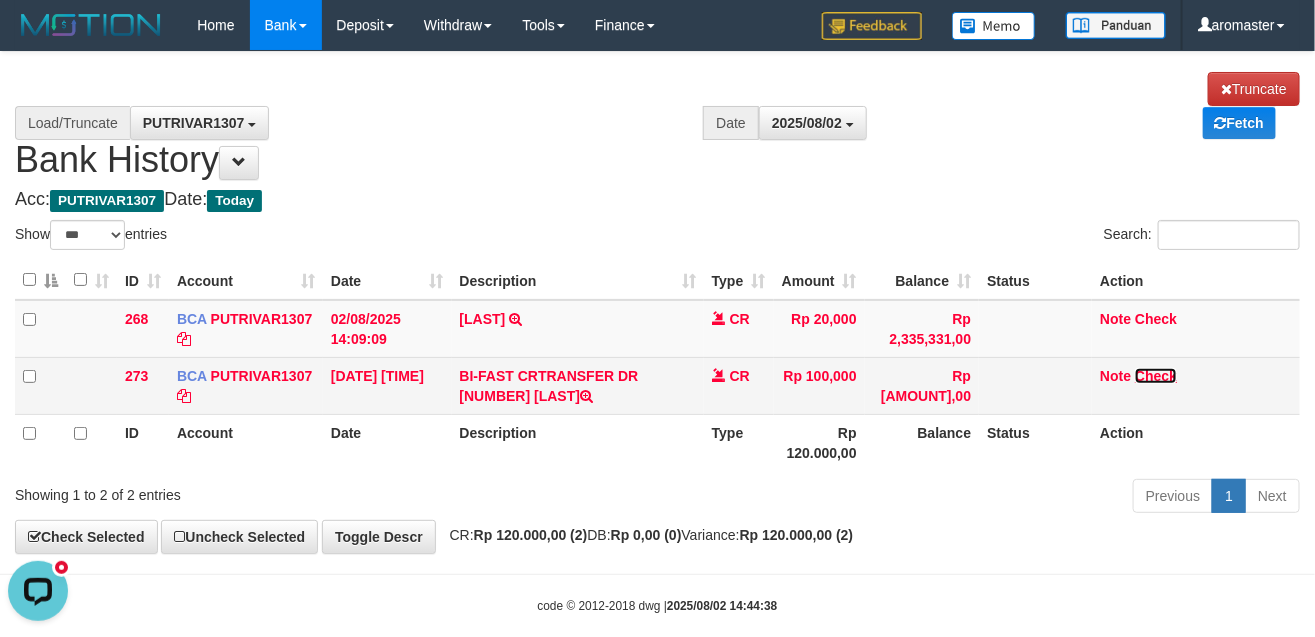 click on "Check" at bounding box center [1156, 376] 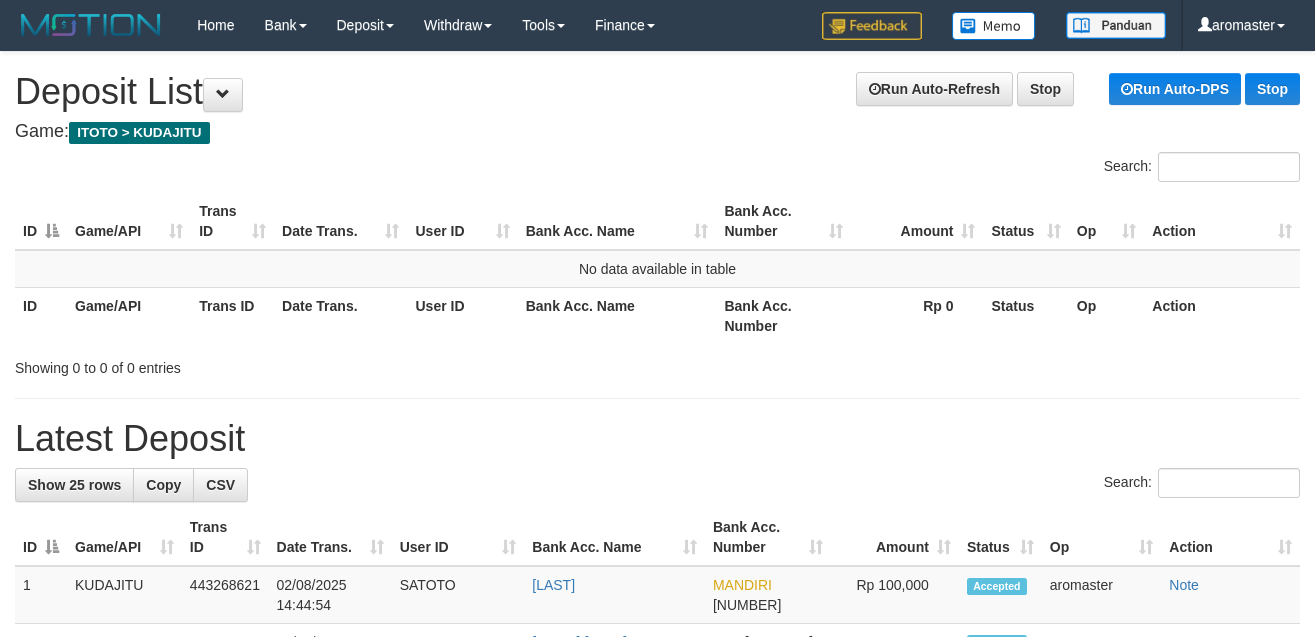 scroll, scrollTop: 0, scrollLeft: 0, axis: both 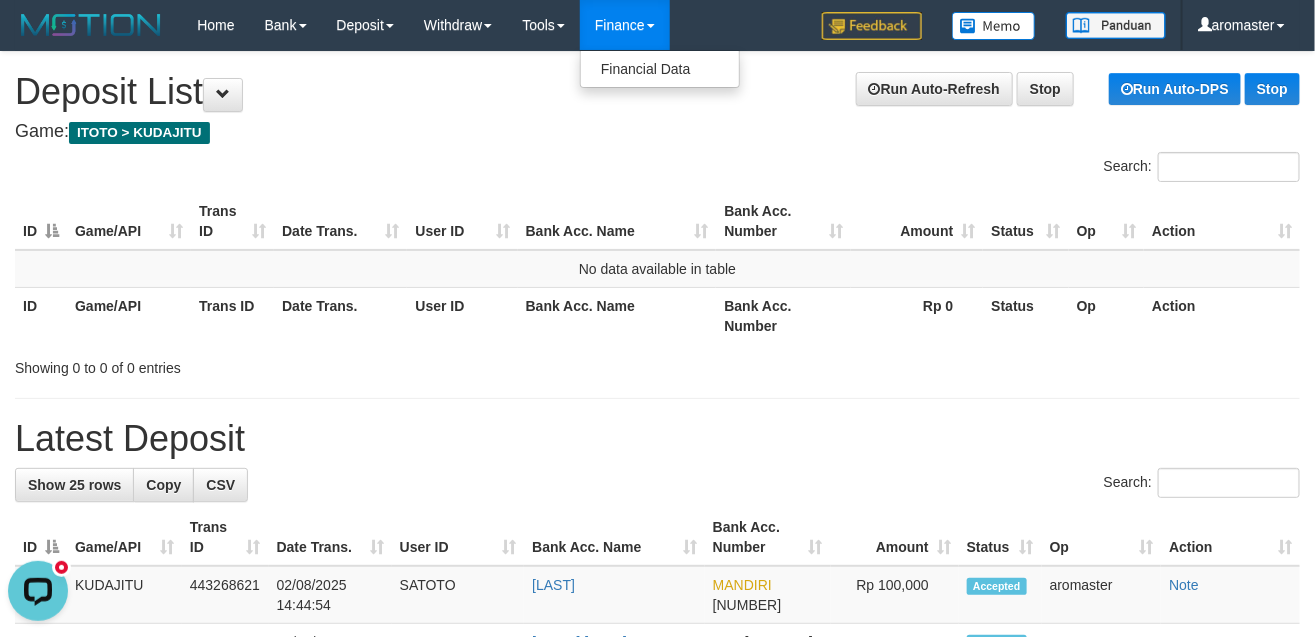 click on "**********" at bounding box center [657, 1088] 